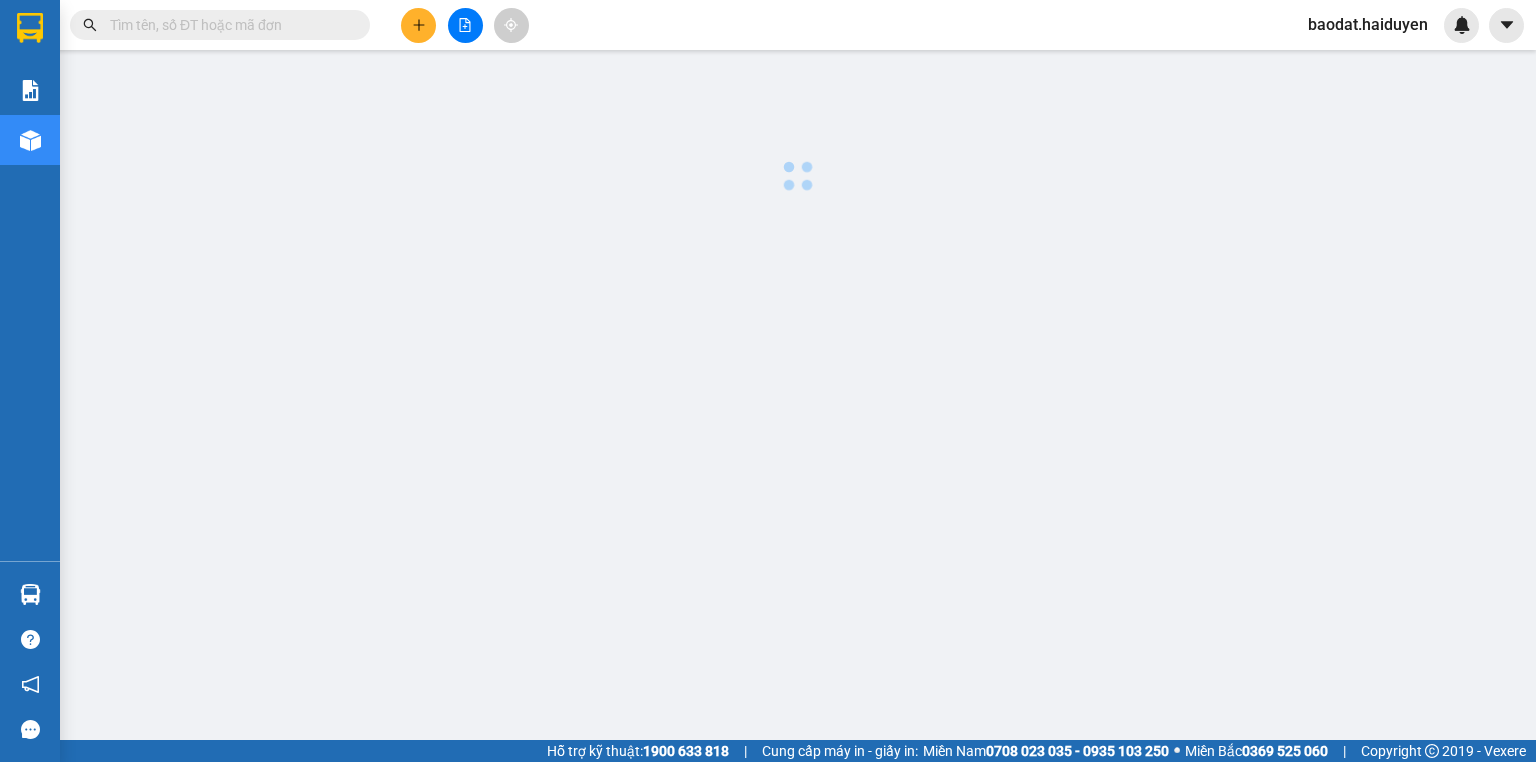 scroll, scrollTop: 0, scrollLeft: 0, axis: both 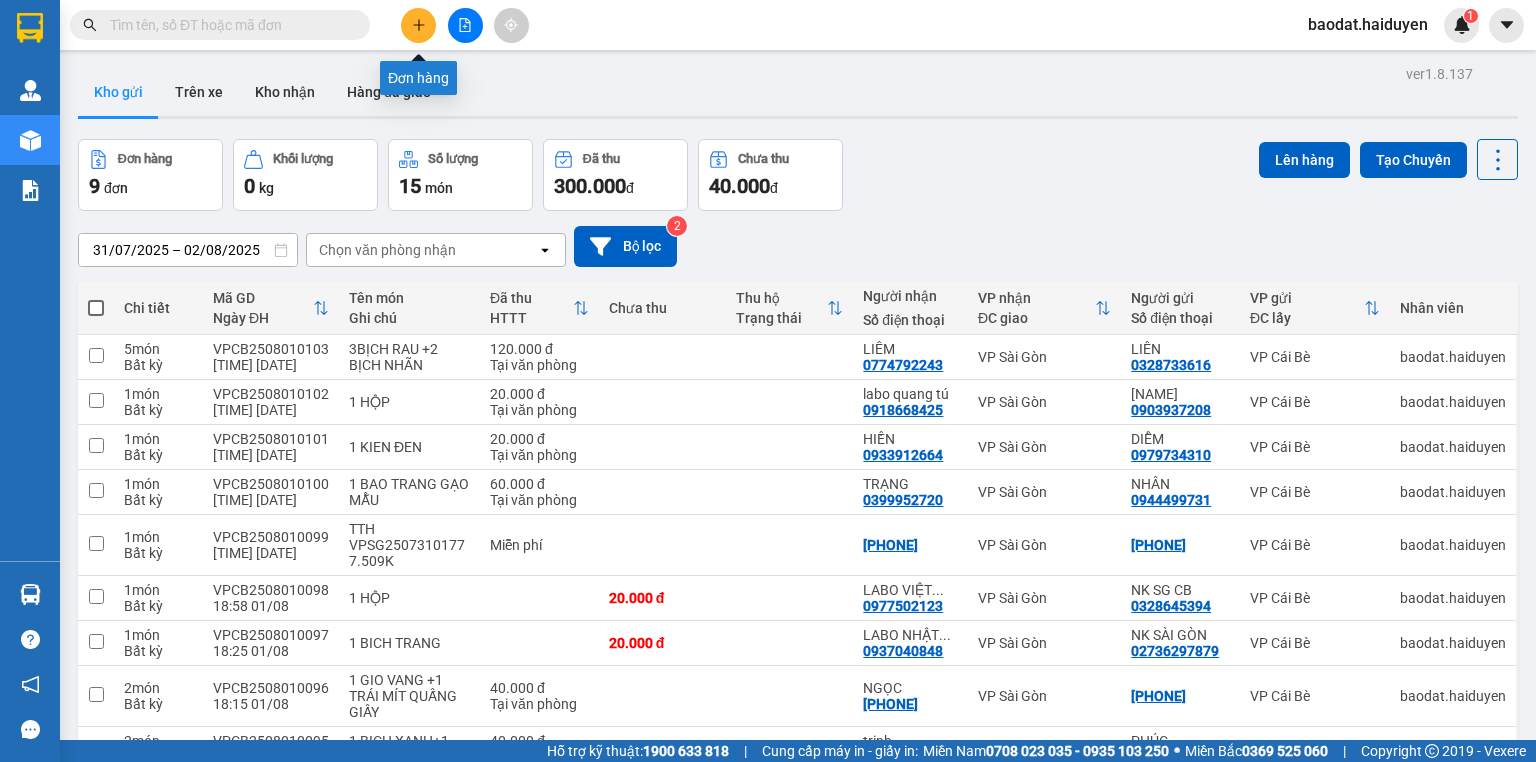 click at bounding box center (418, 25) 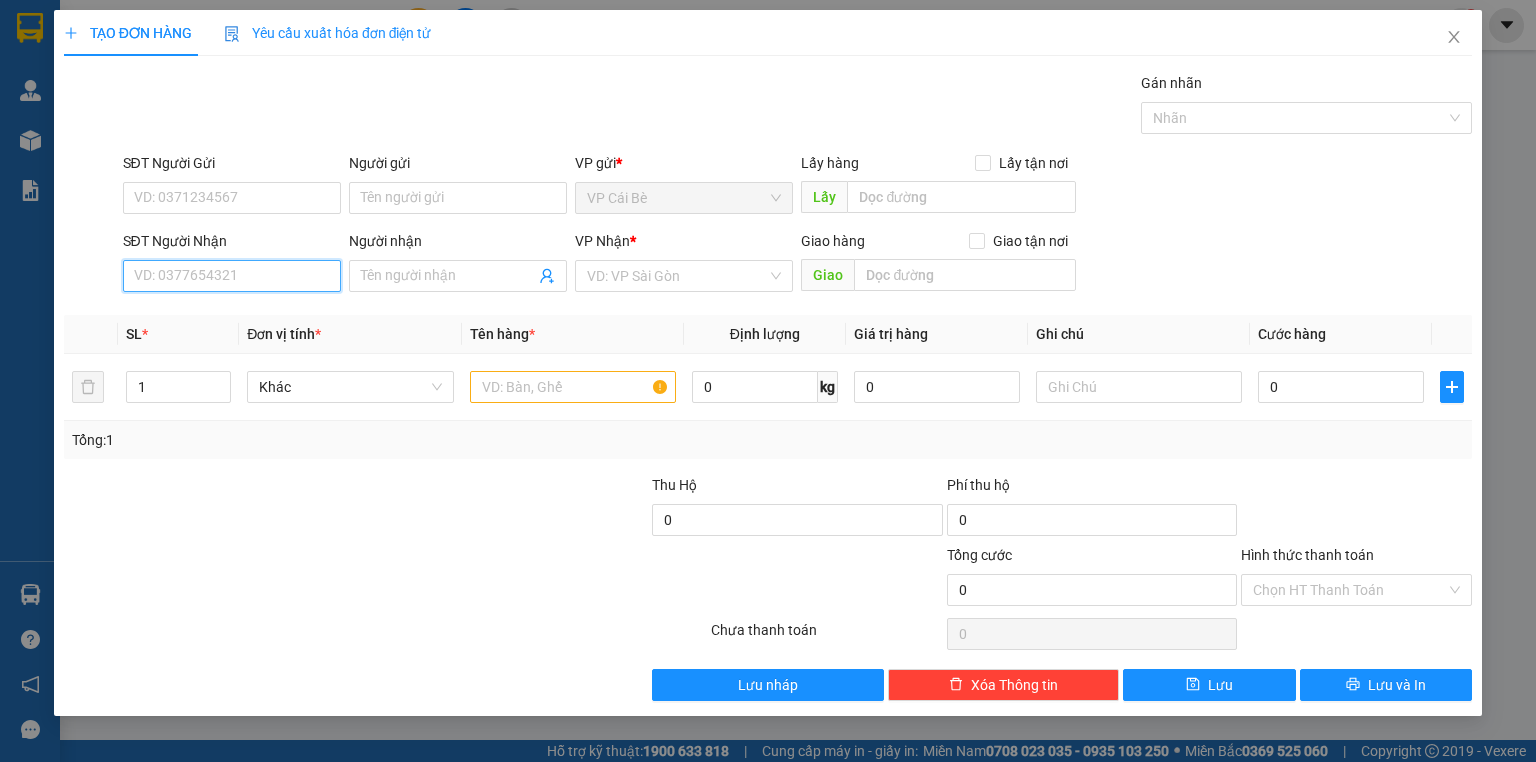 click on "SĐT Người Nhận" at bounding box center [232, 276] 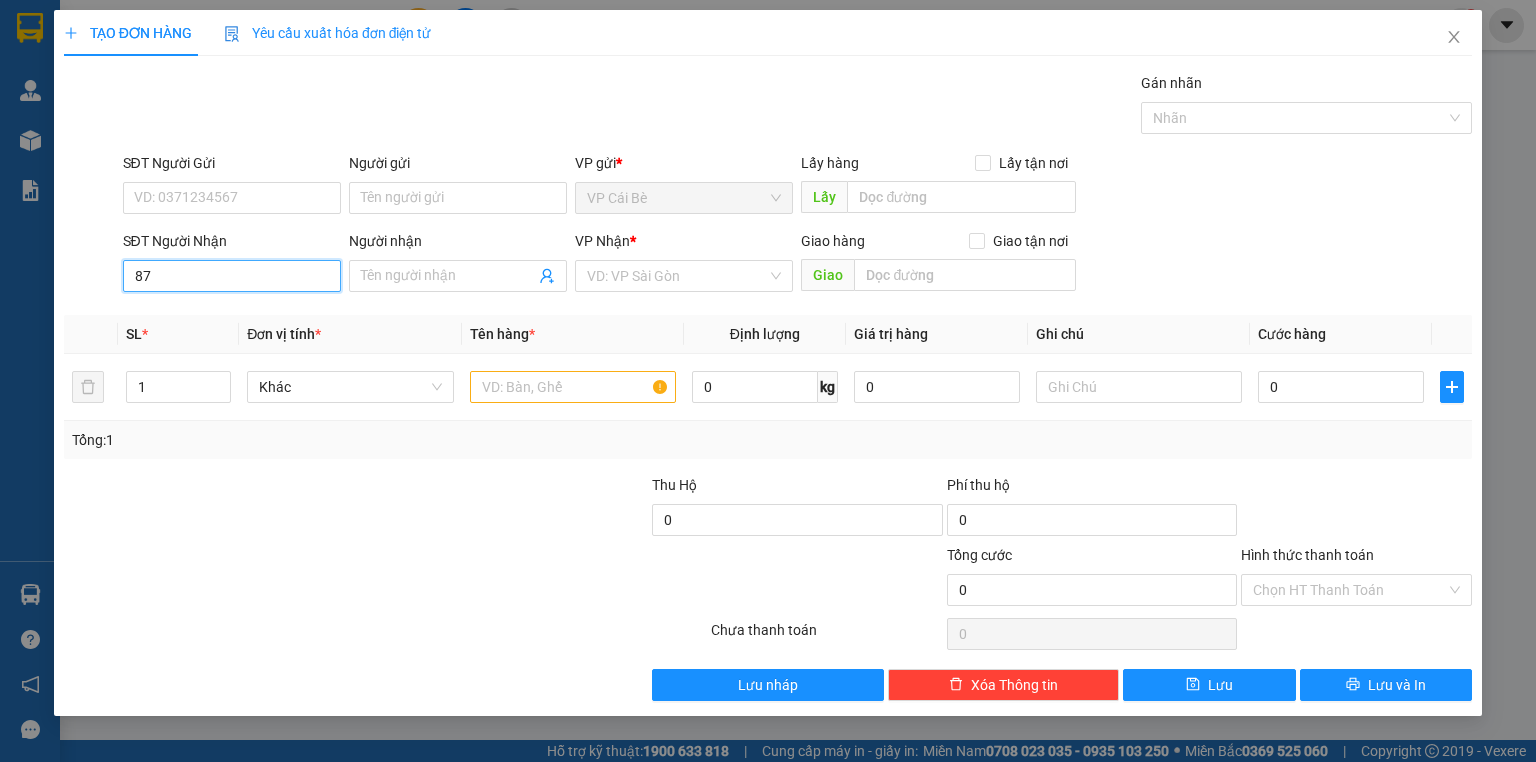 type on "878" 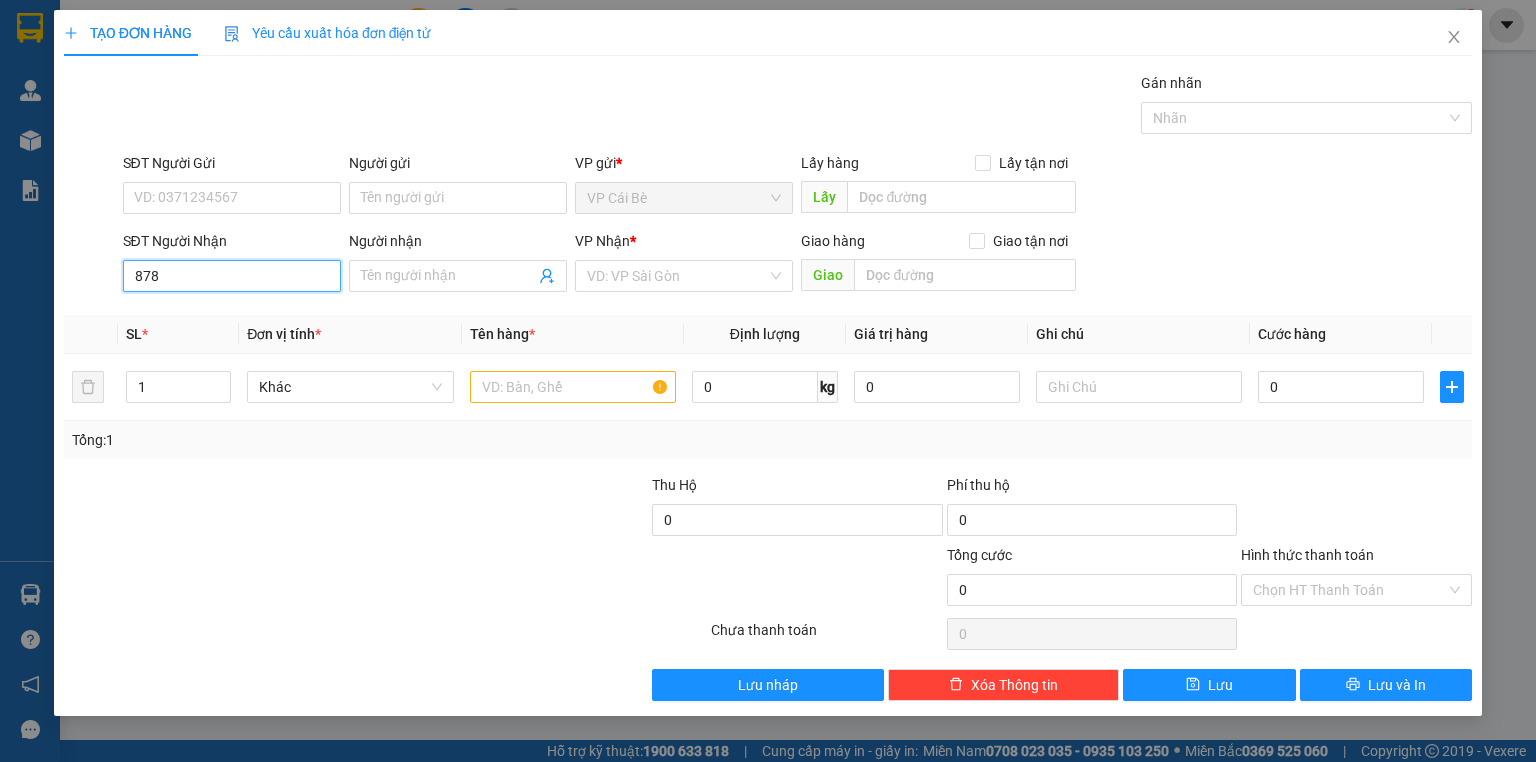 click on "878" at bounding box center (232, 276) 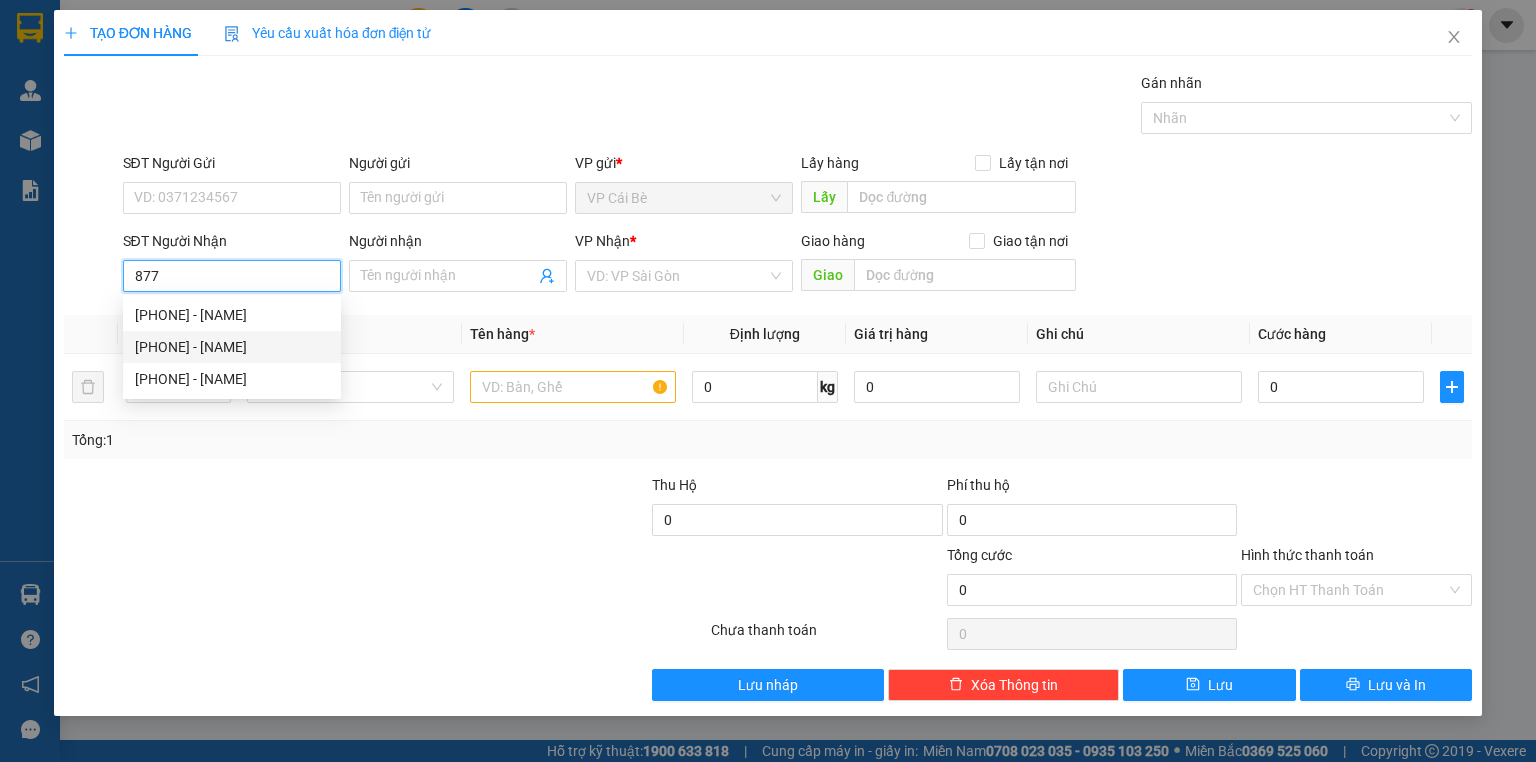 click on "[PHONE] - [NAME]" at bounding box center (232, 347) 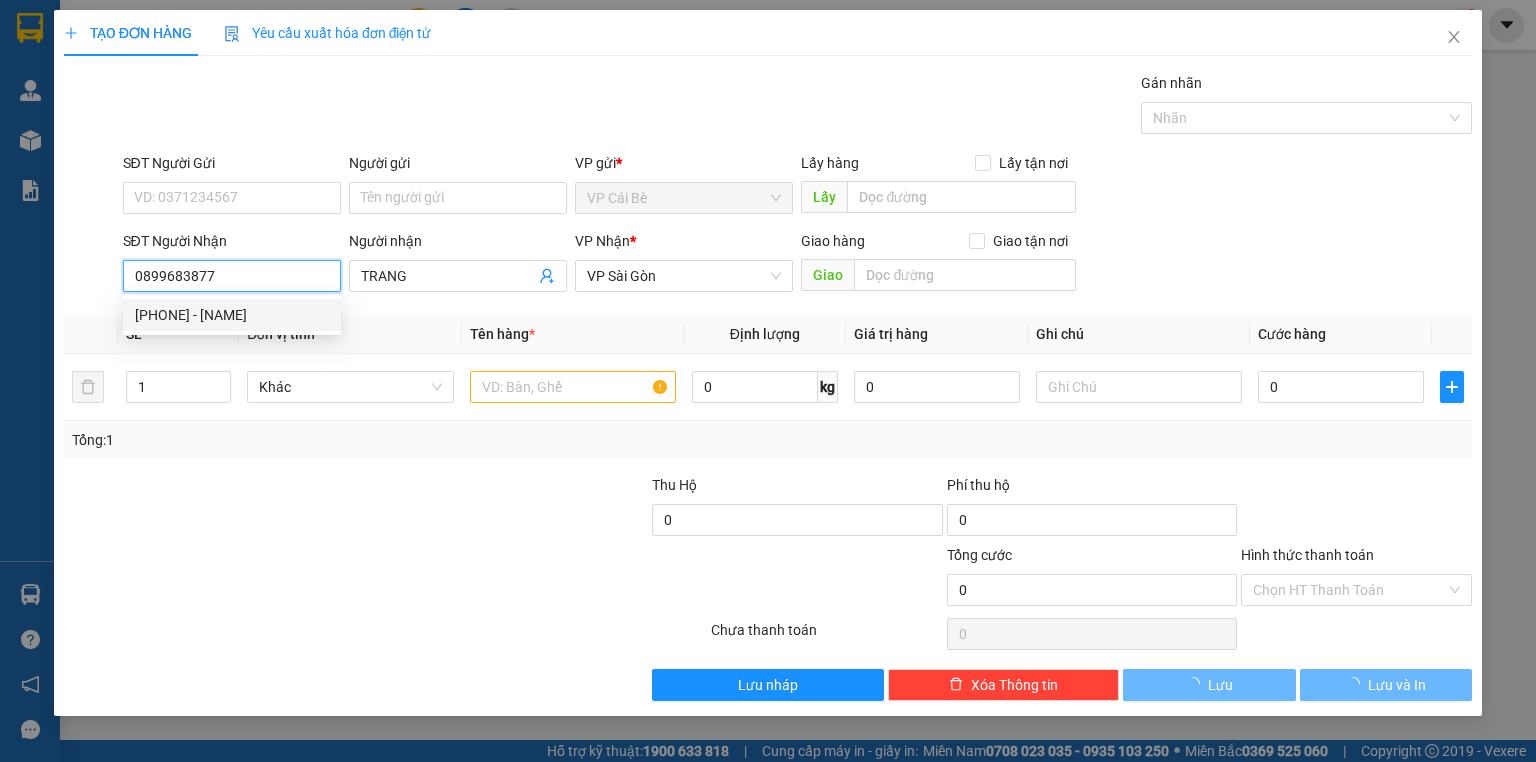 type on "30.000" 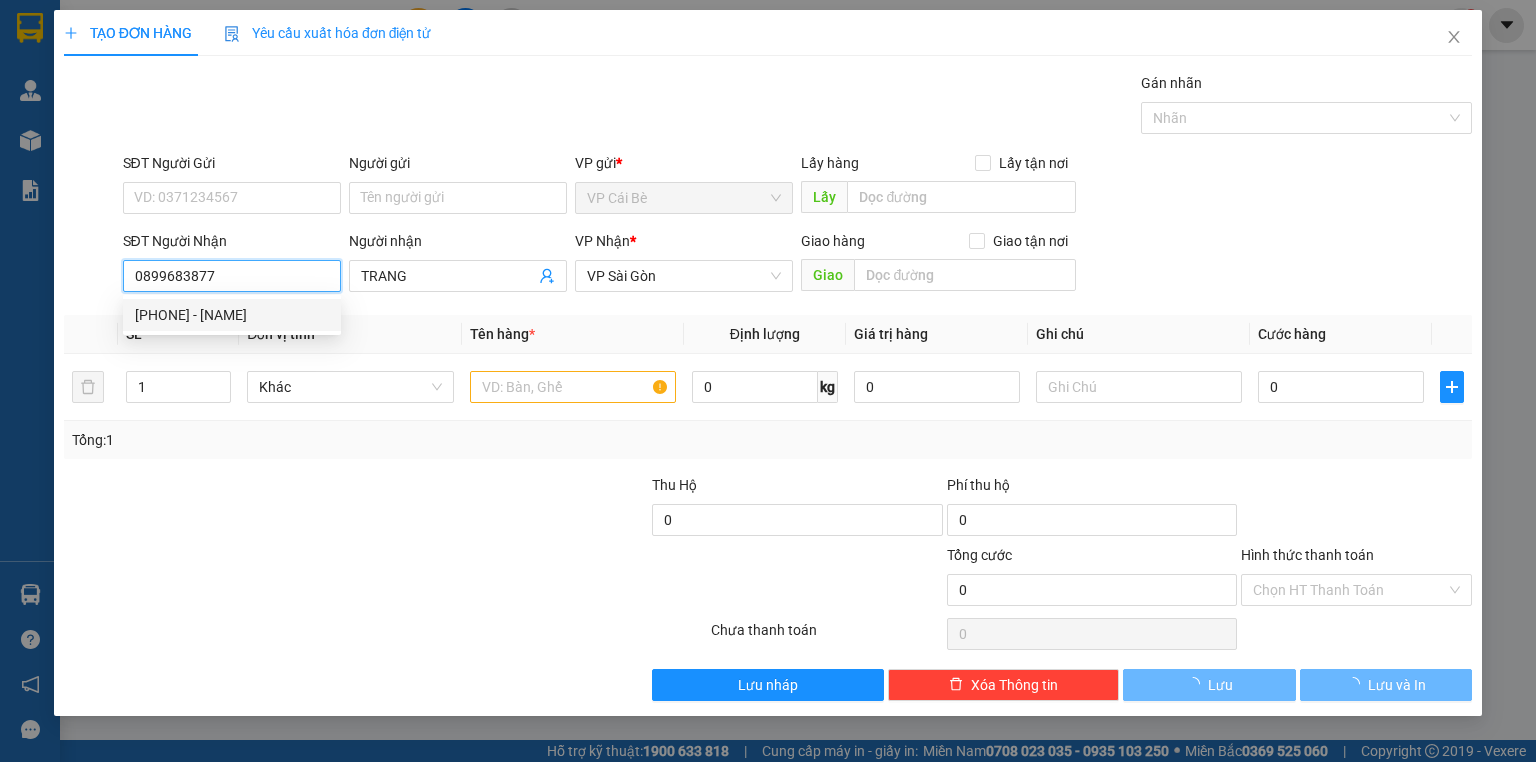 type on "30.000" 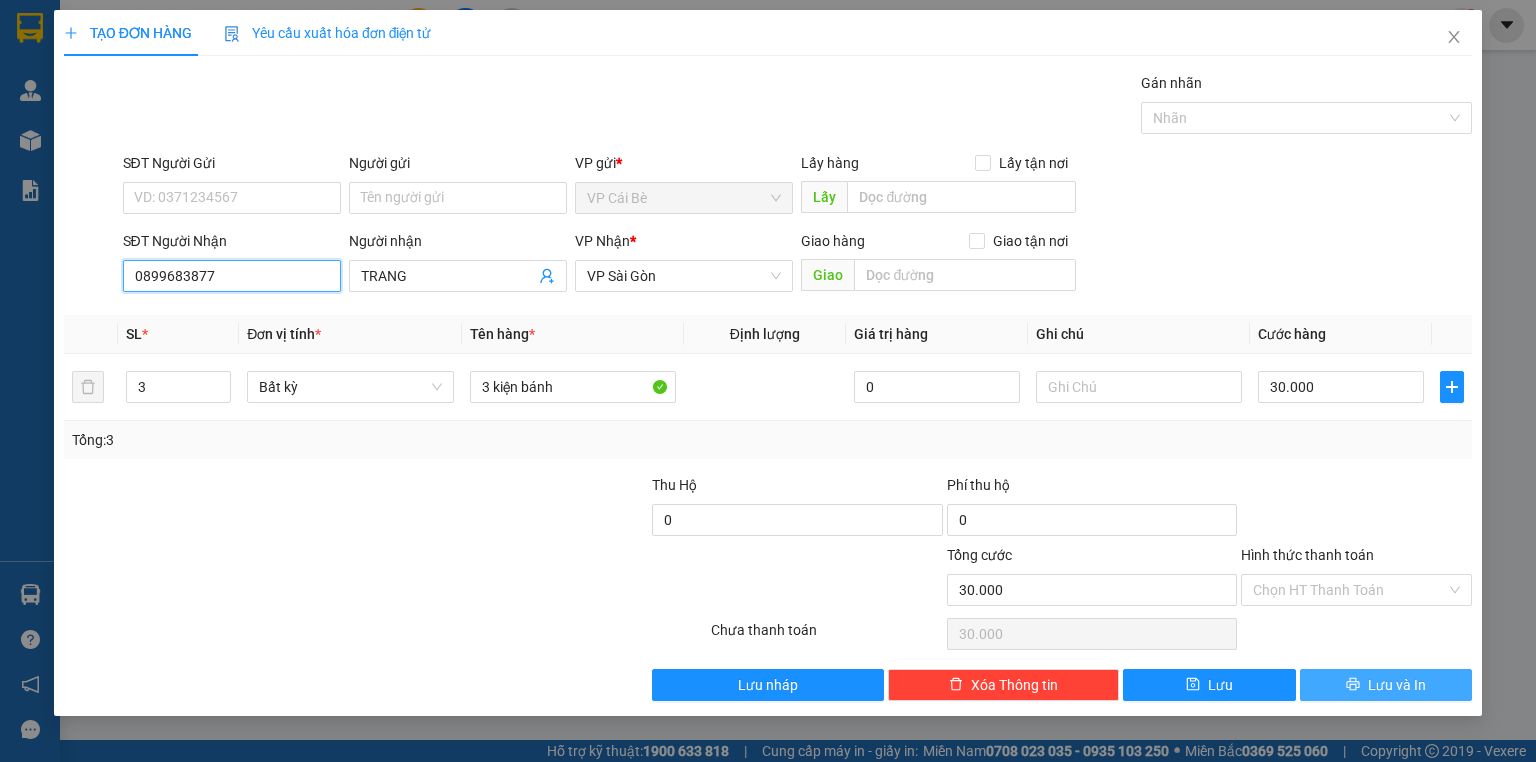 type on "0899683877" 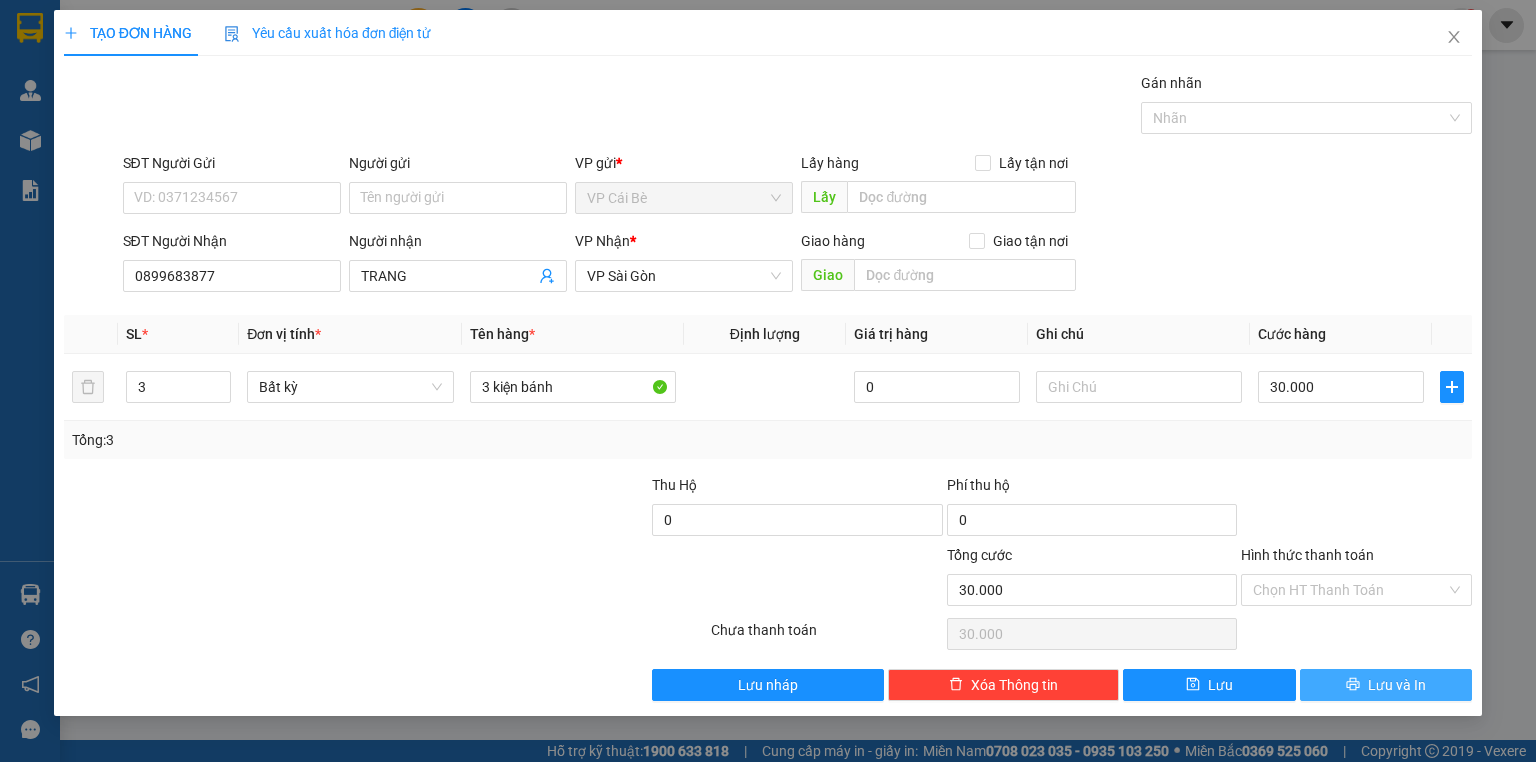 click on "Lưu và In" at bounding box center (1397, 685) 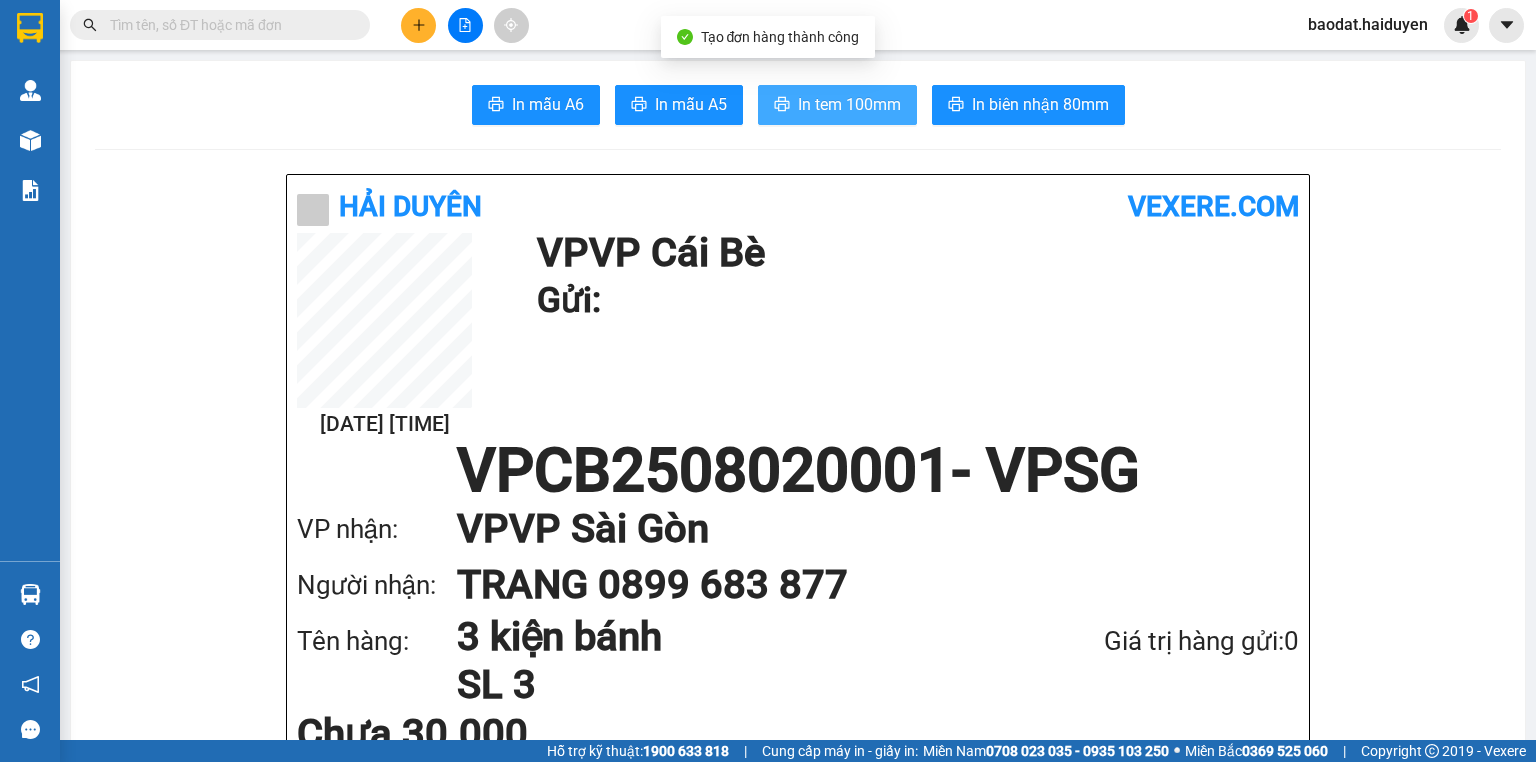 click on "In tem 100mm" at bounding box center [849, 104] 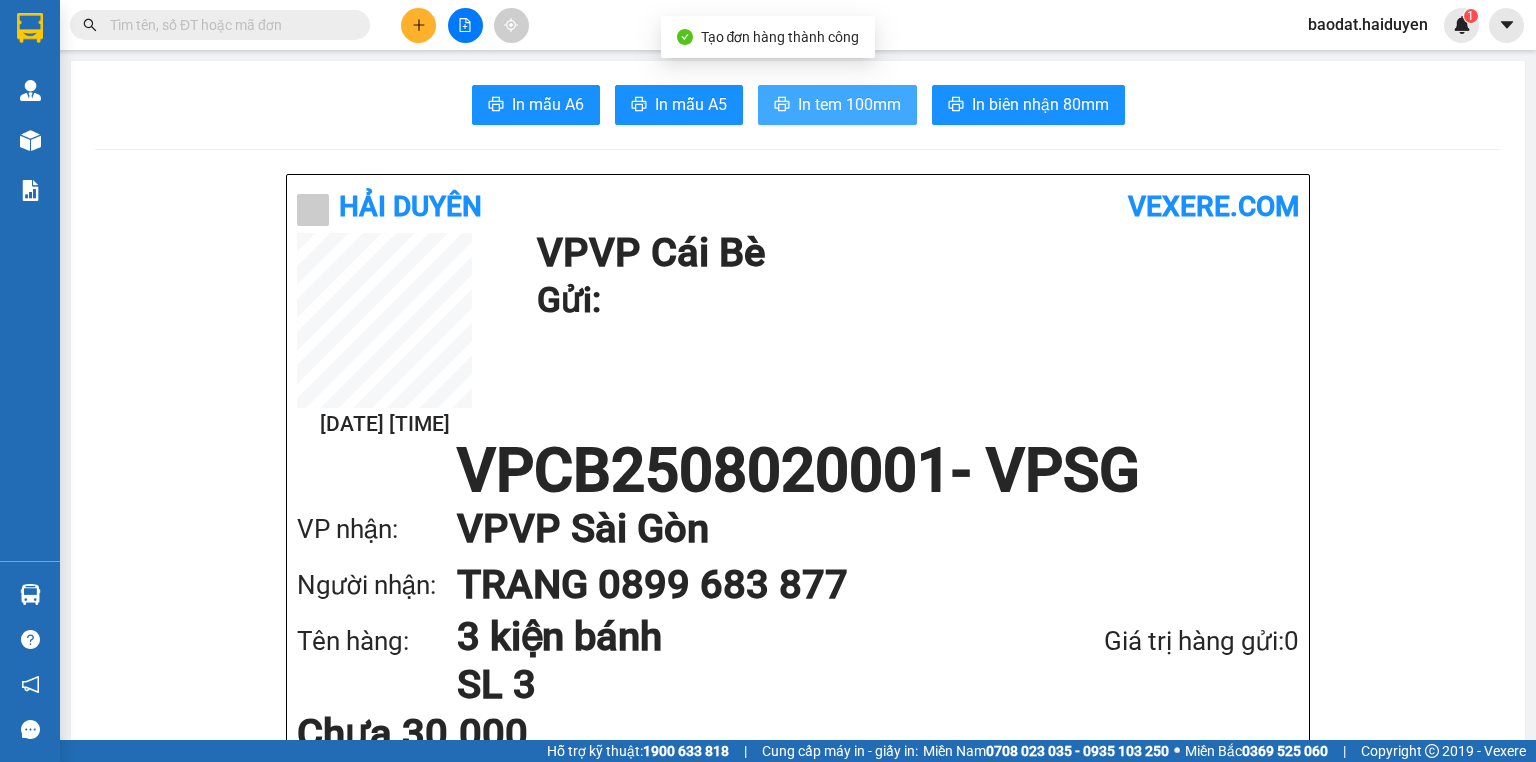 scroll, scrollTop: 0, scrollLeft: 0, axis: both 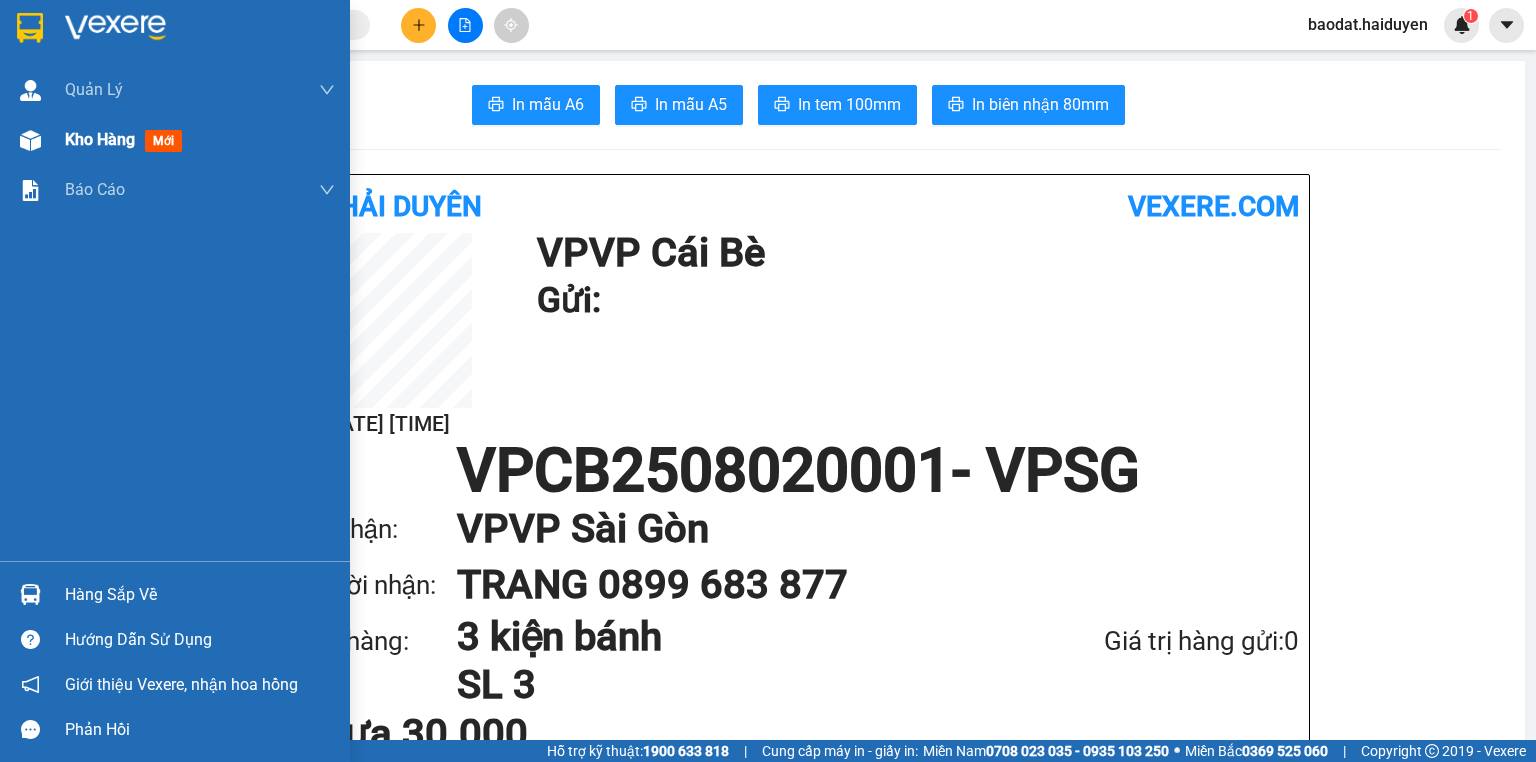 click on "Kho hàng mới" at bounding box center [175, 140] 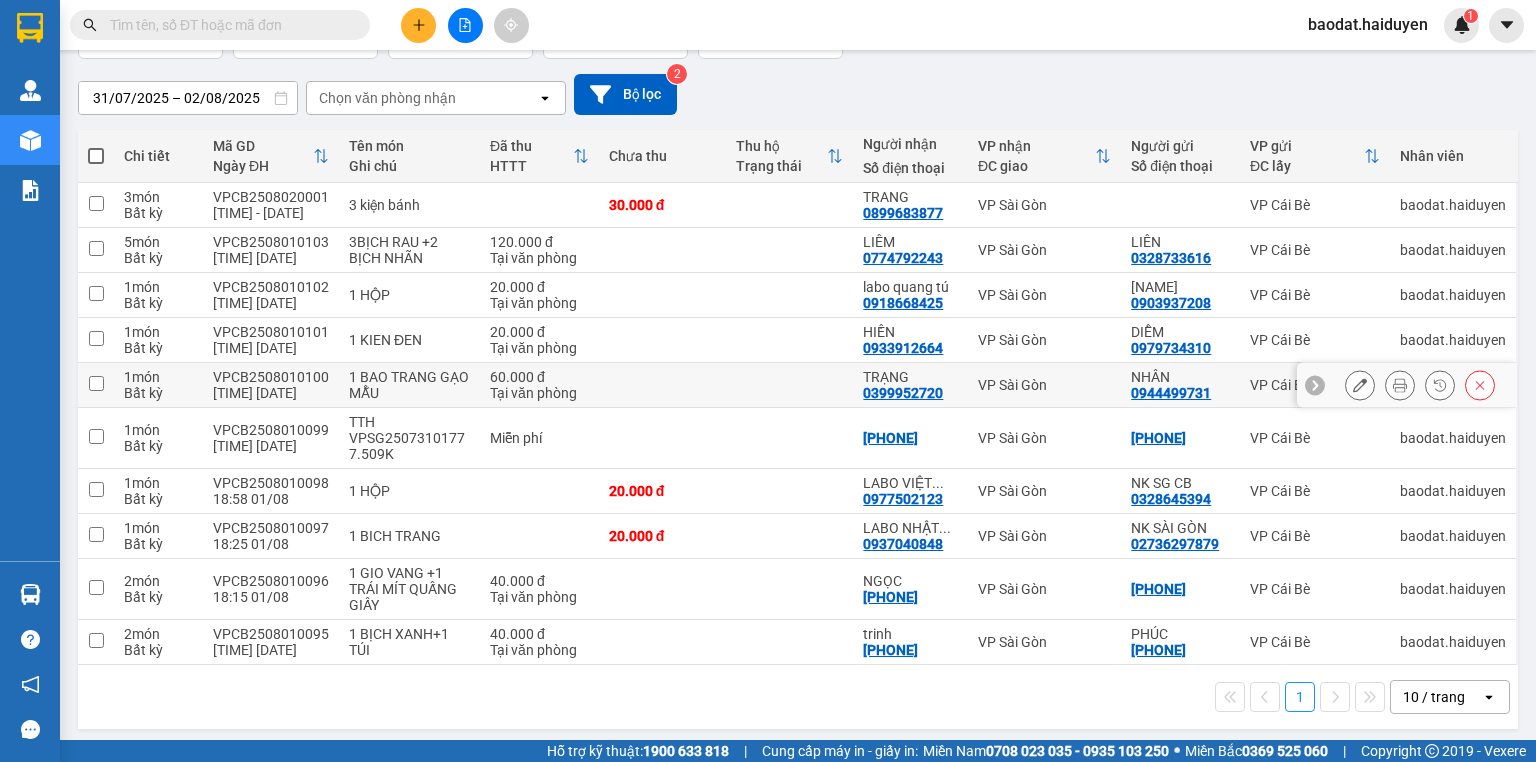 scroll, scrollTop: 155, scrollLeft: 0, axis: vertical 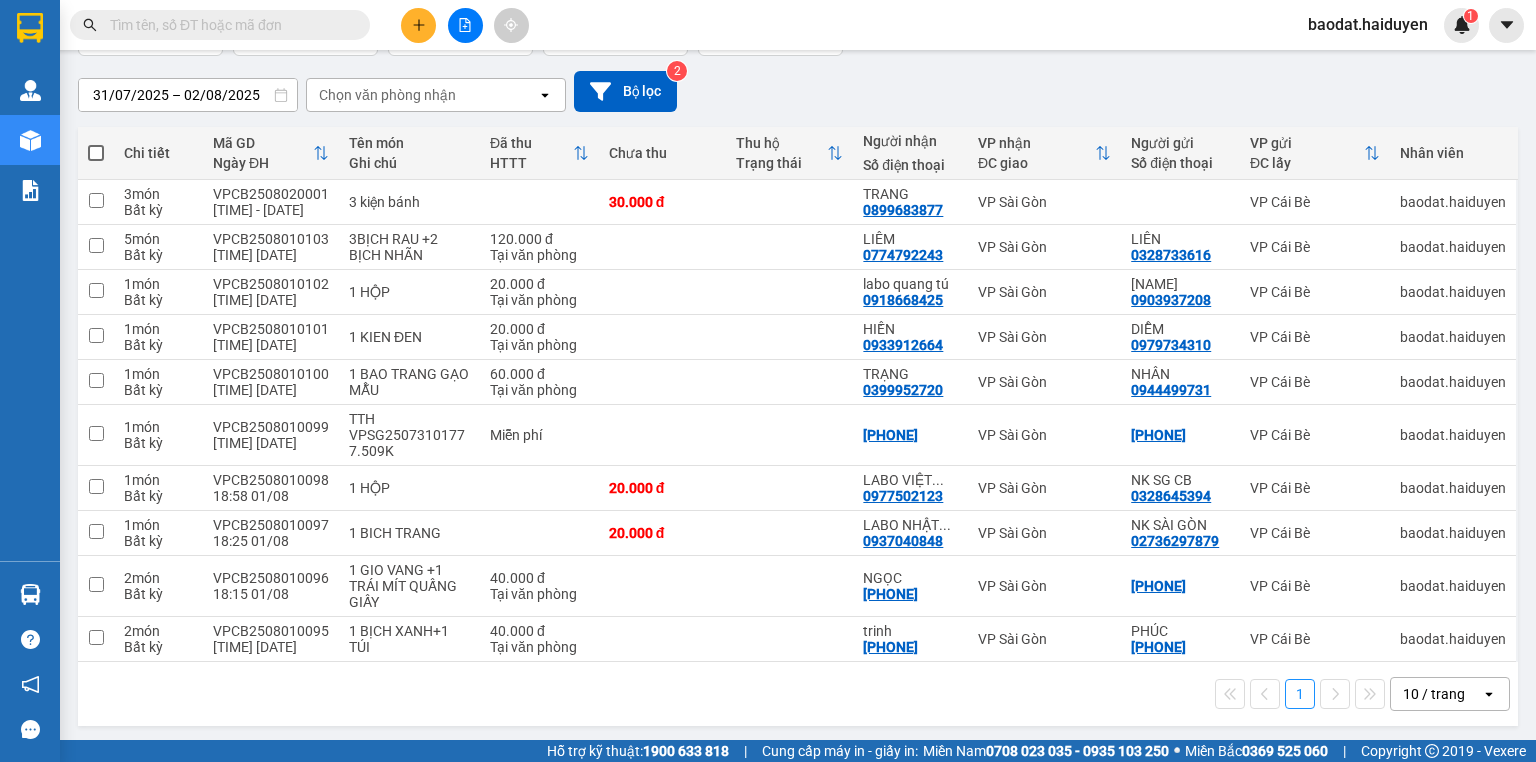 click on "10 / trang" at bounding box center [1436, 694] 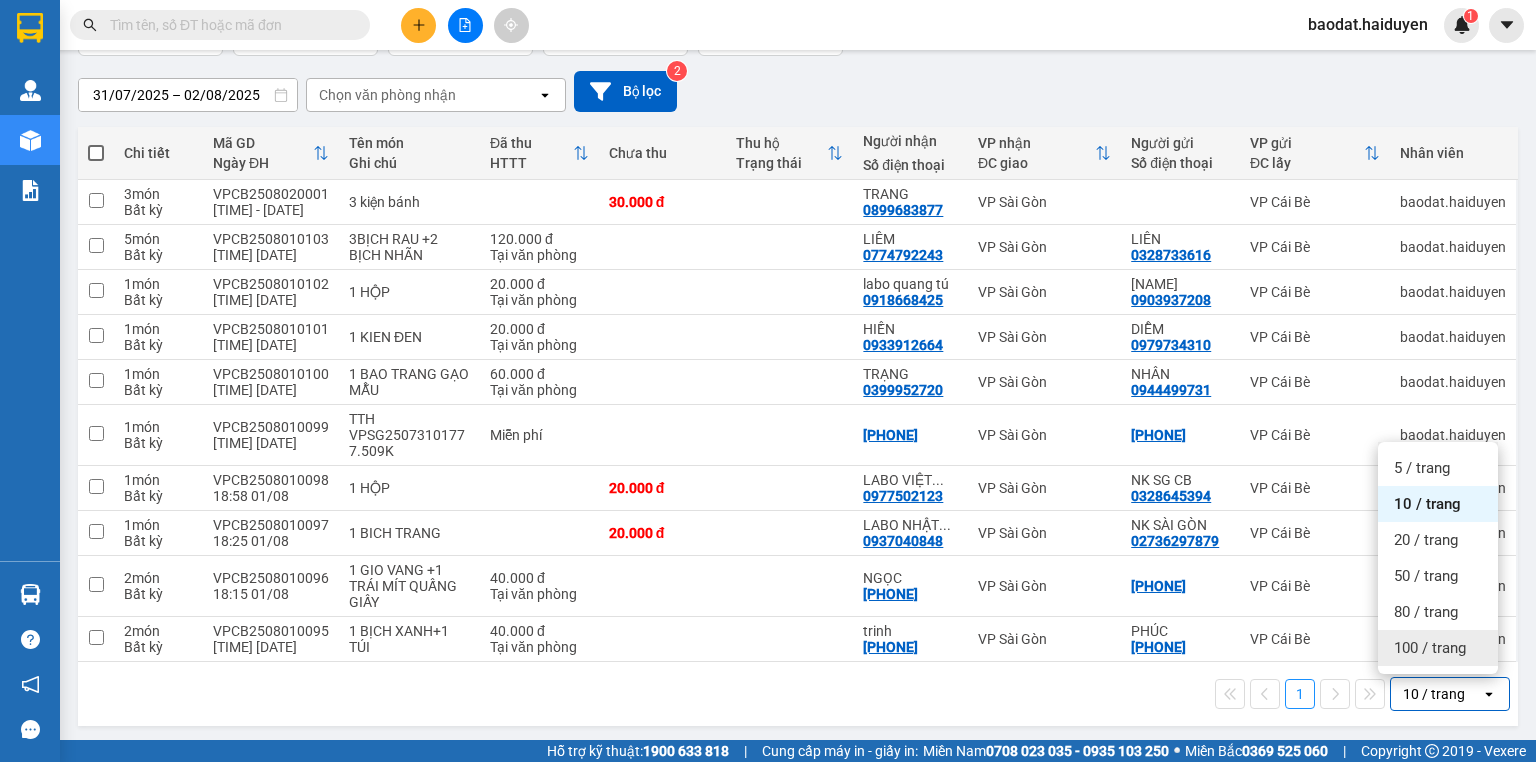 click on "100 / trang" at bounding box center (1430, 648) 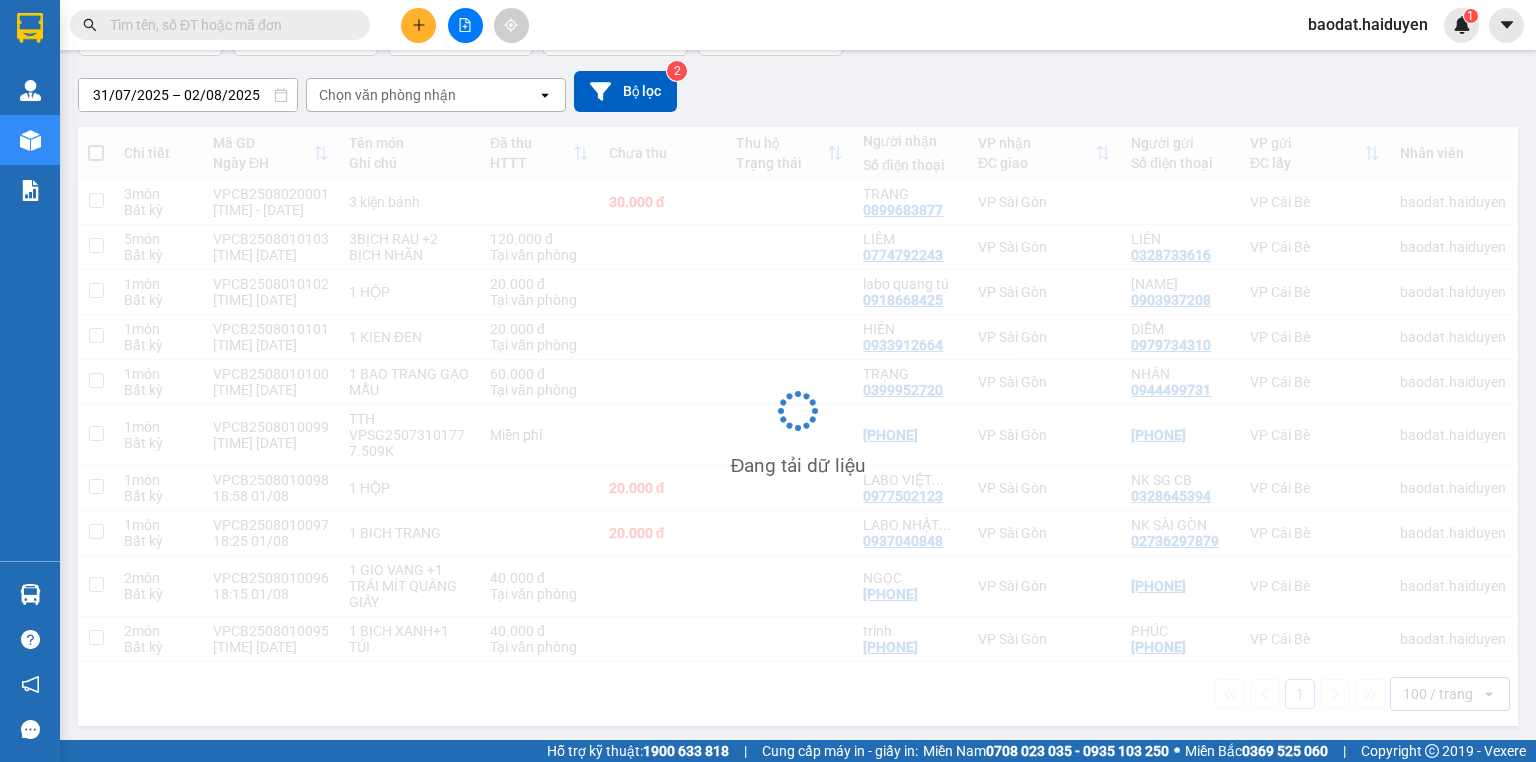 scroll, scrollTop: 155, scrollLeft: 0, axis: vertical 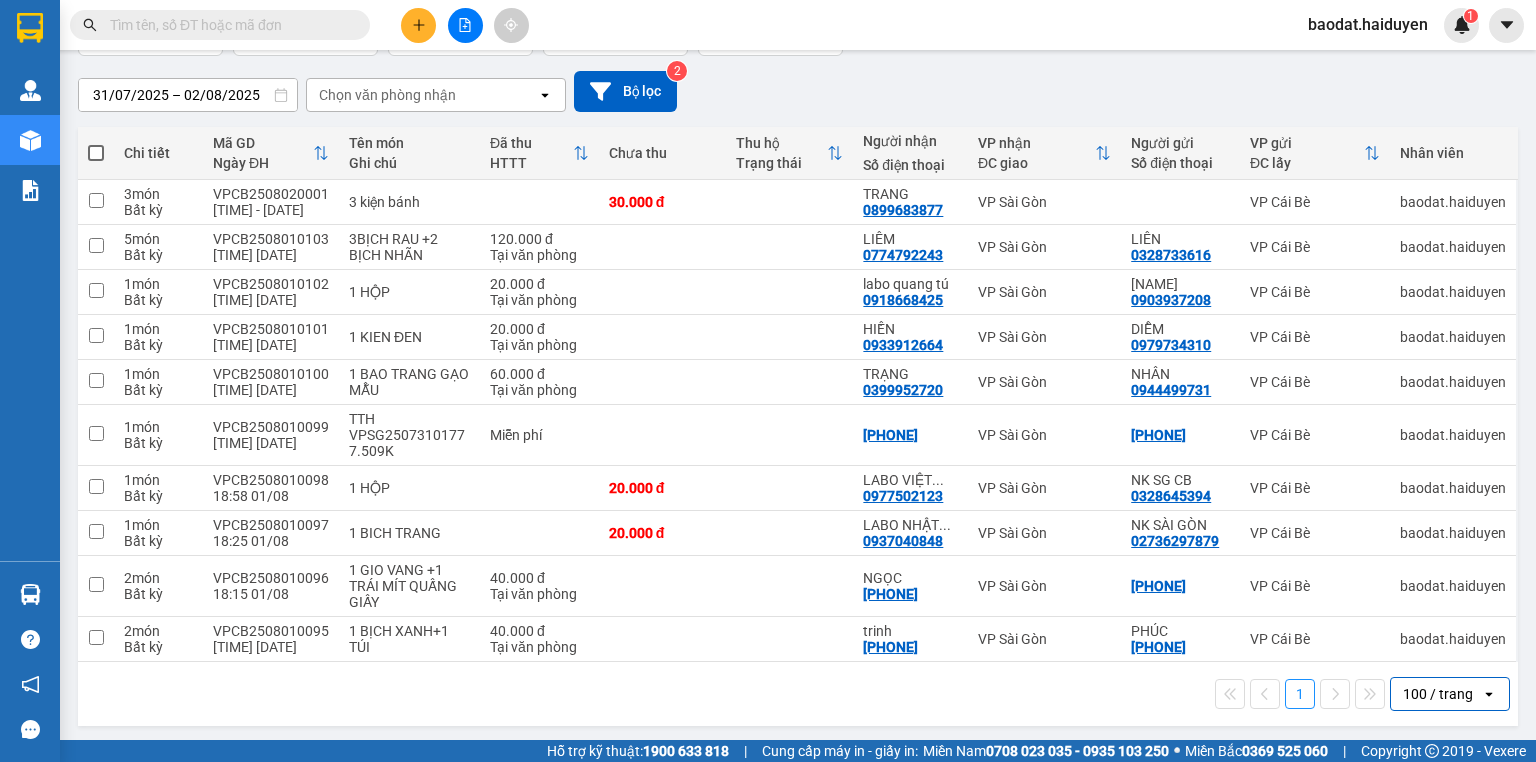 click at bounding box center (96, 153) 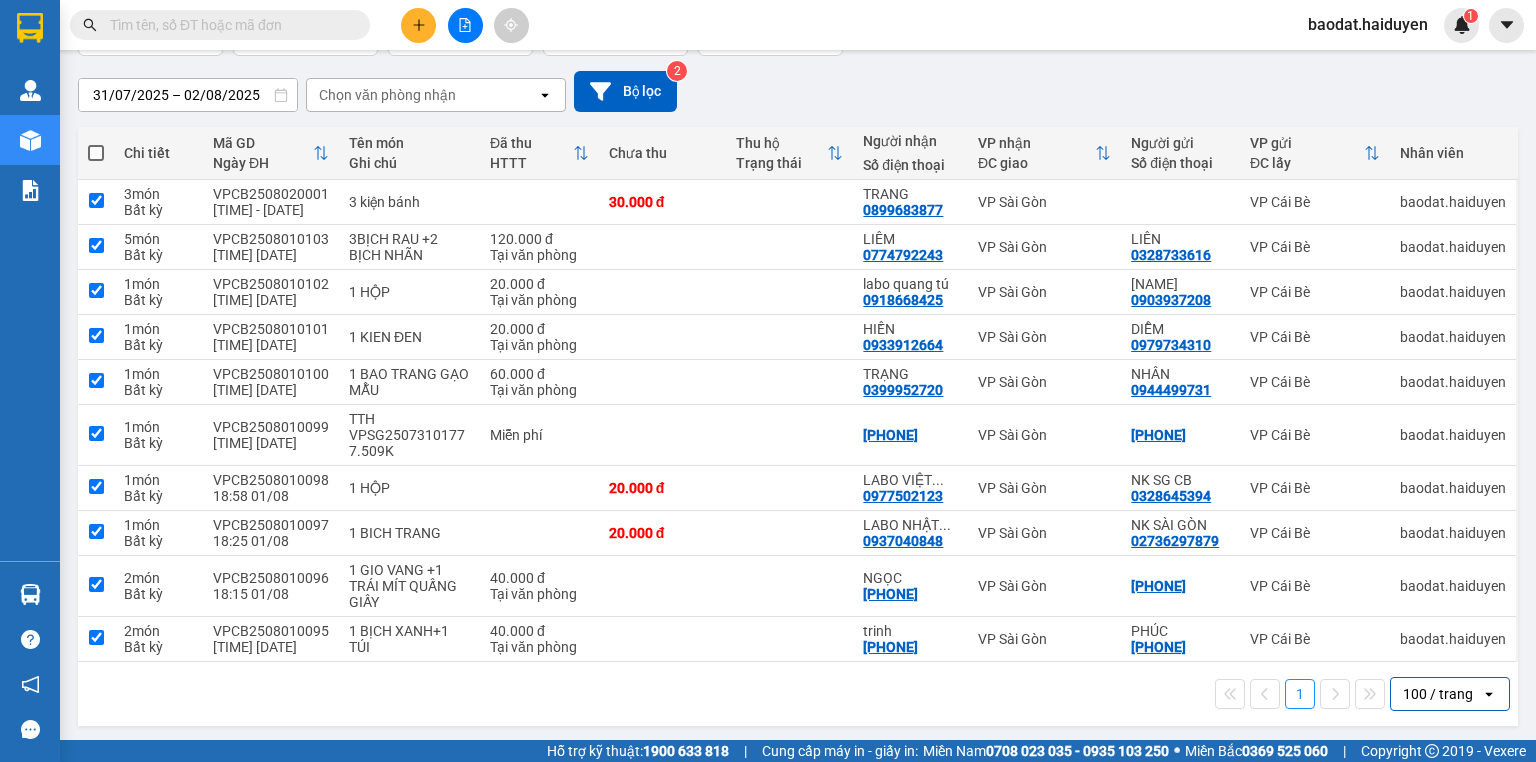 checkbox on "true" 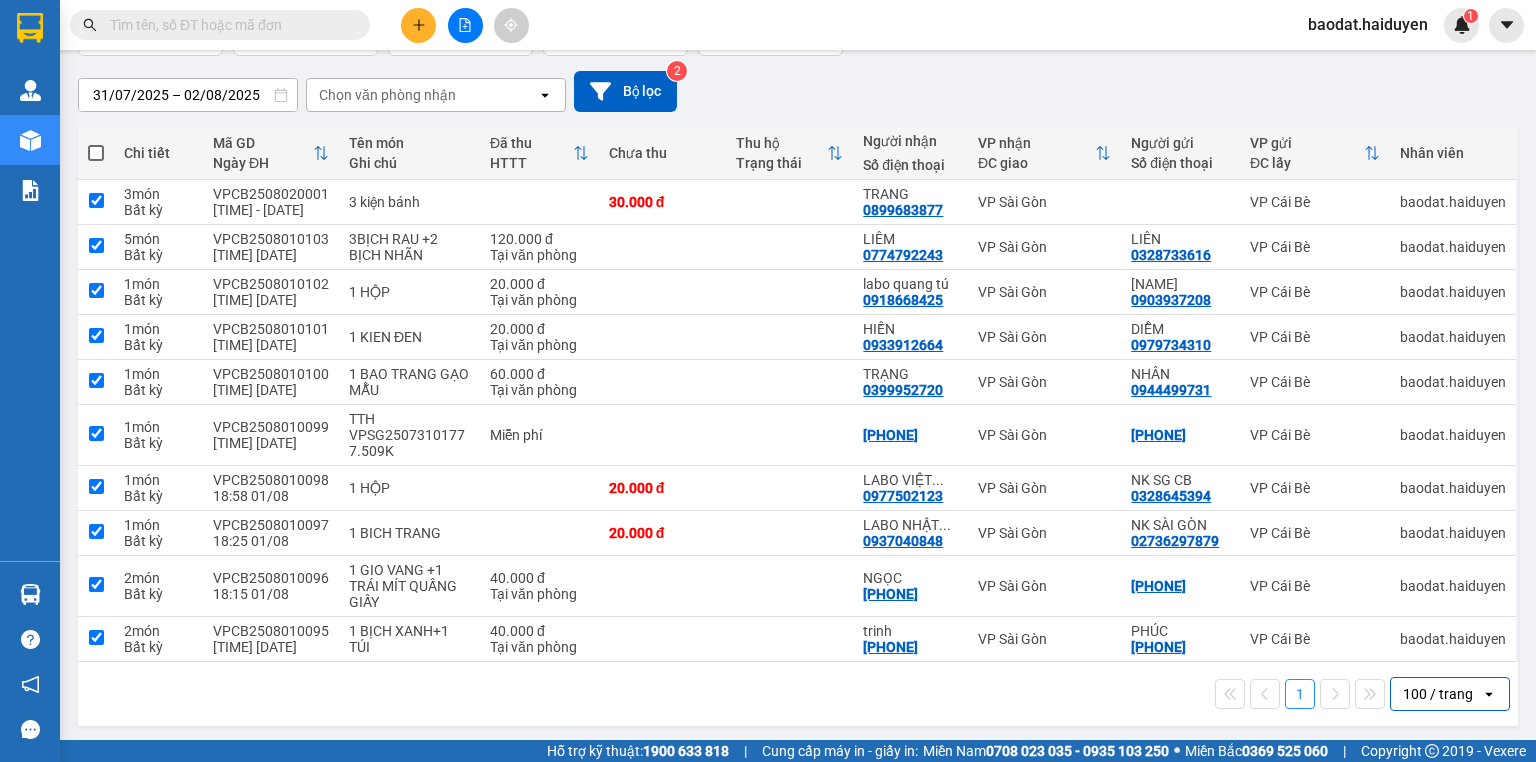 checkbox on "true" 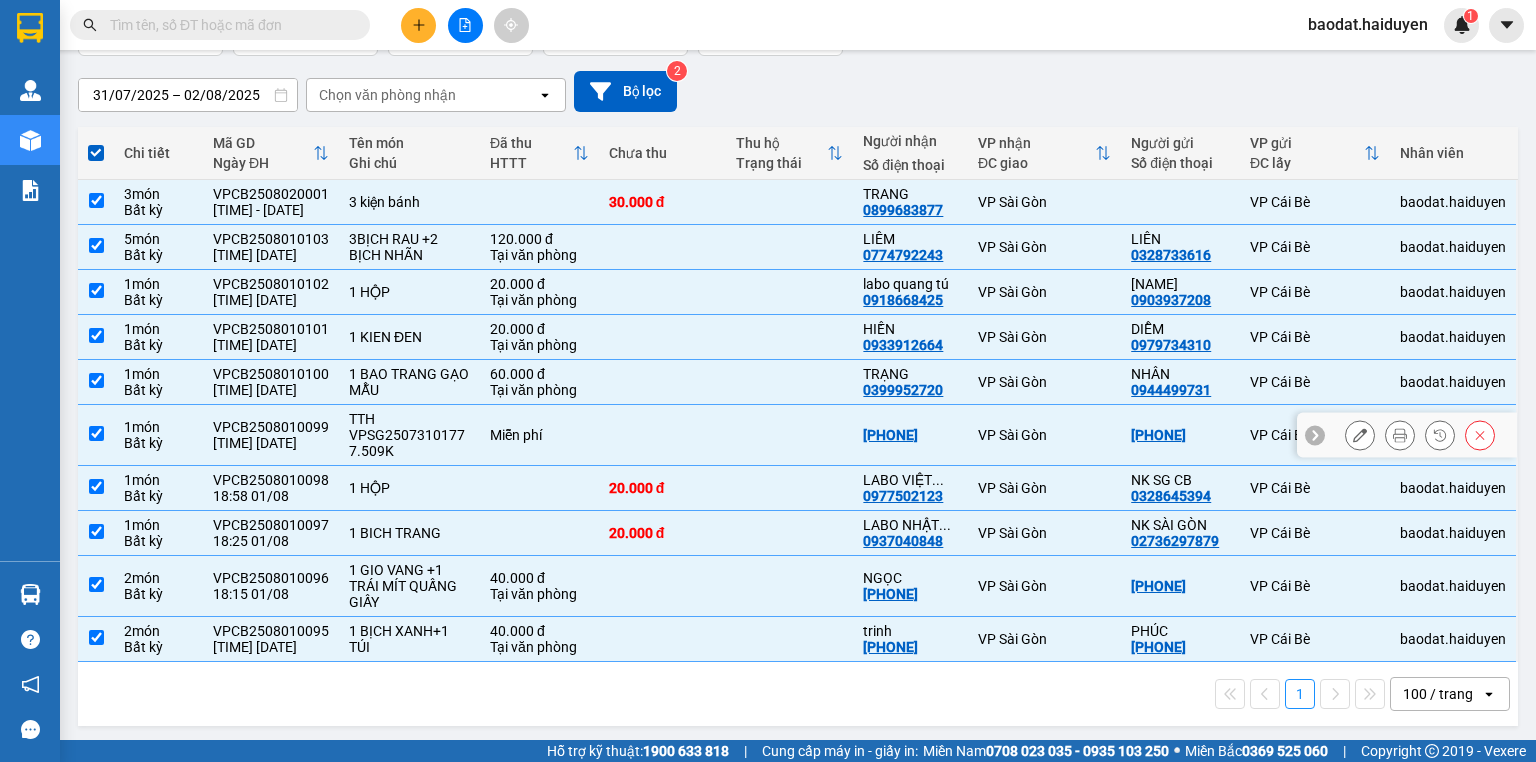 click at bounding box center (662, 435) 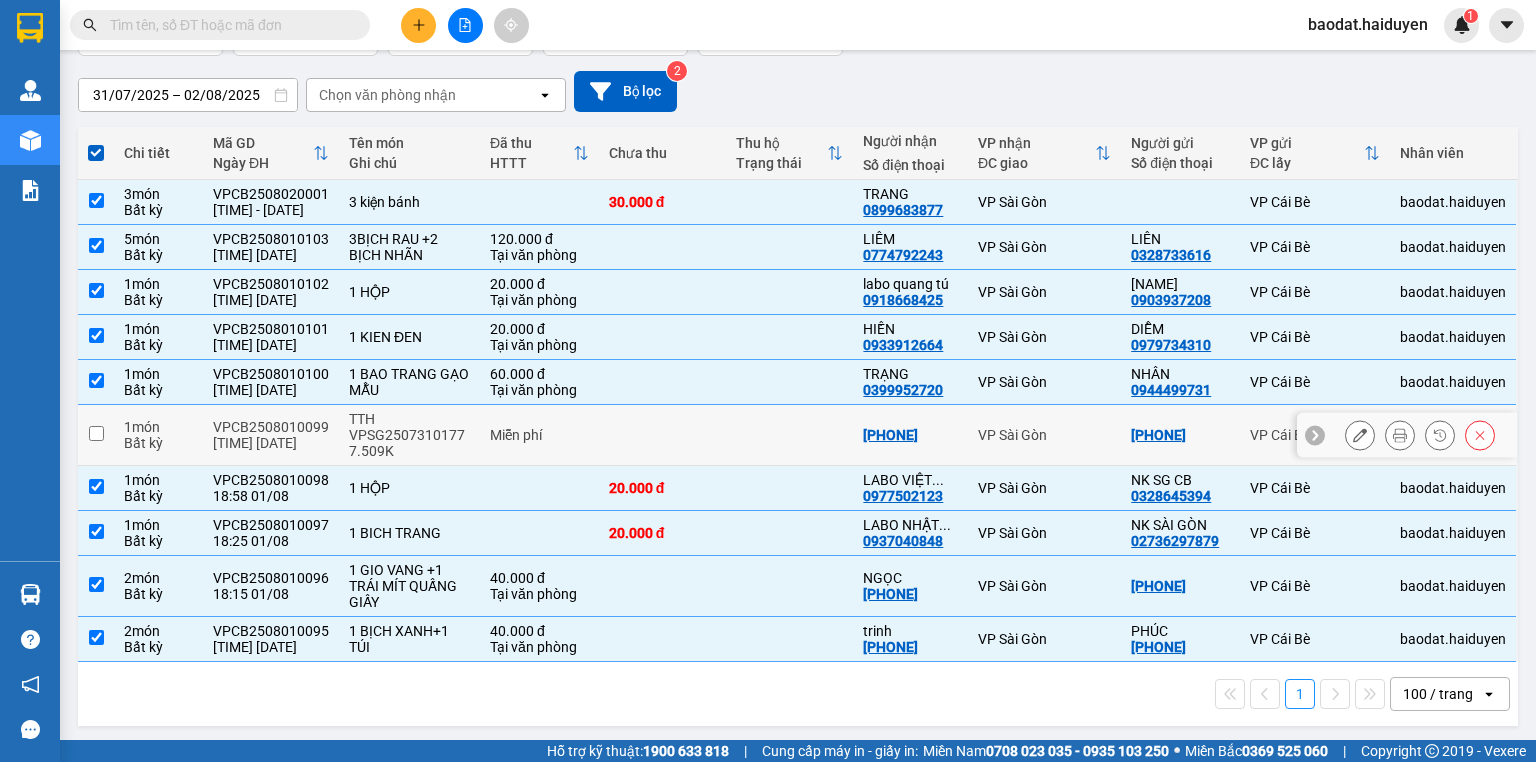 checkbox on "false" 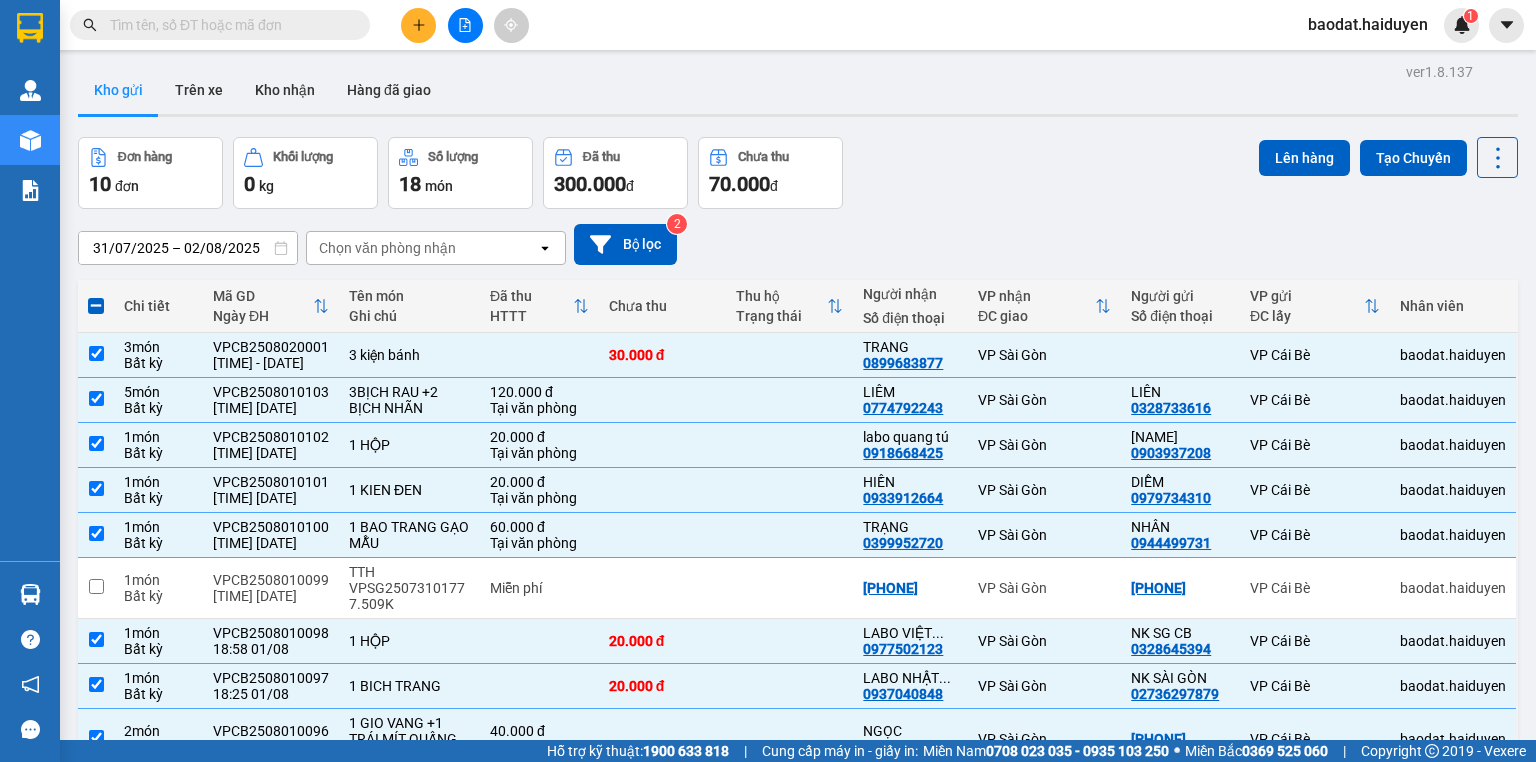 scroll, scrollTop: 0, scrollLeft: 0, axis: both 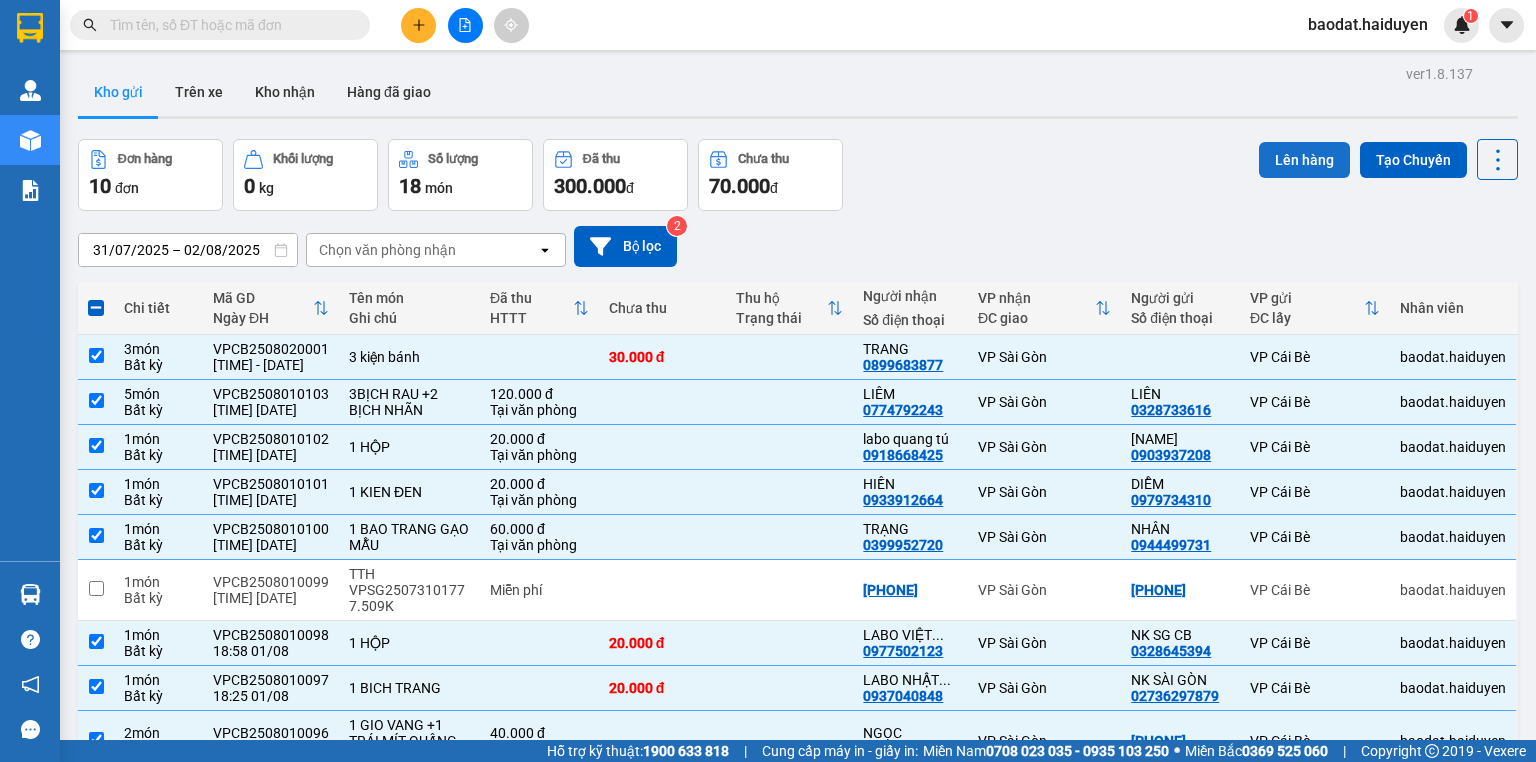 click on "Lên hàng" at bounding box center [1304, 160] 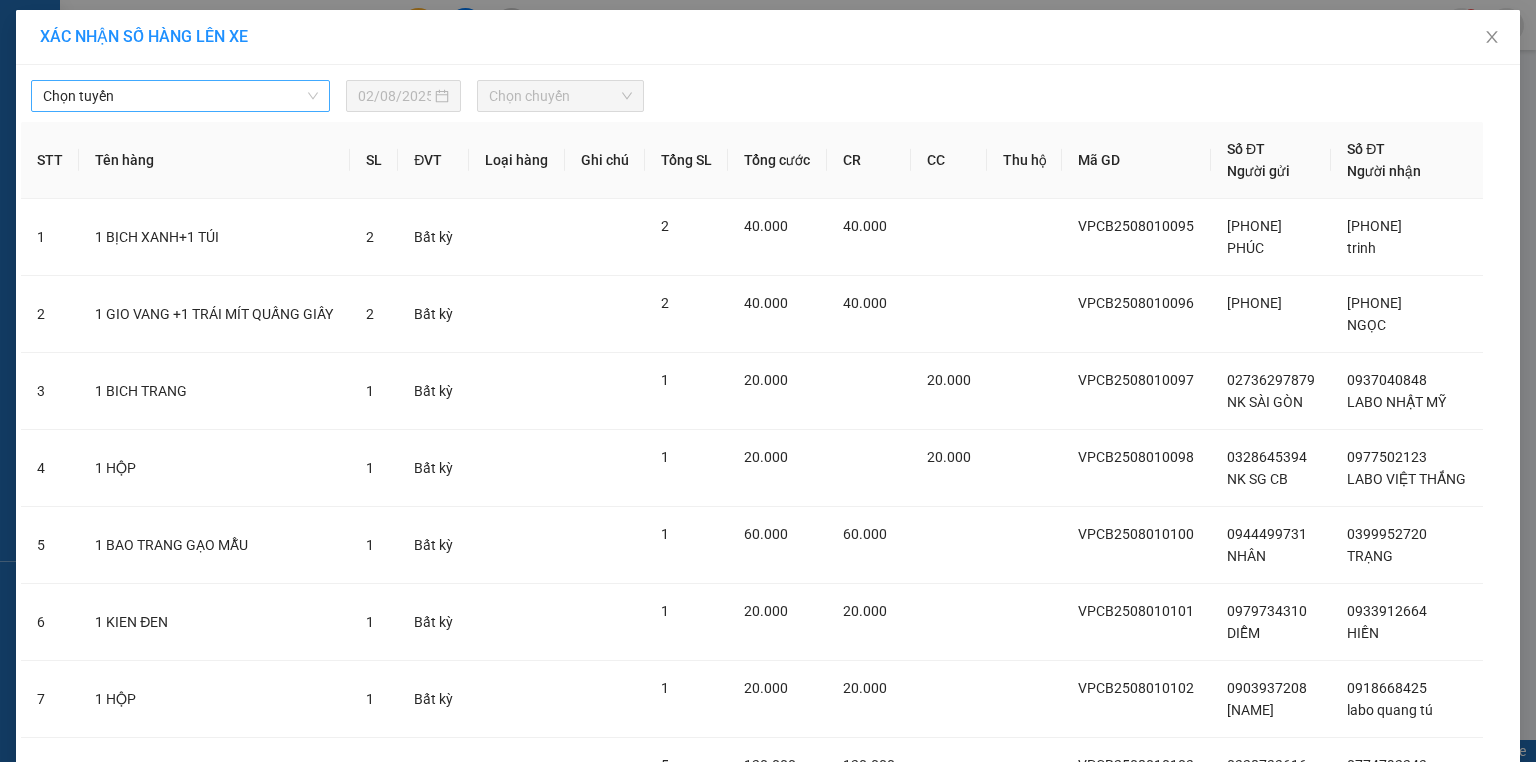 drag, startPoint x: 186, startPoint y: 84, endPoint x: 154, endPoint y: 108, distance: 40 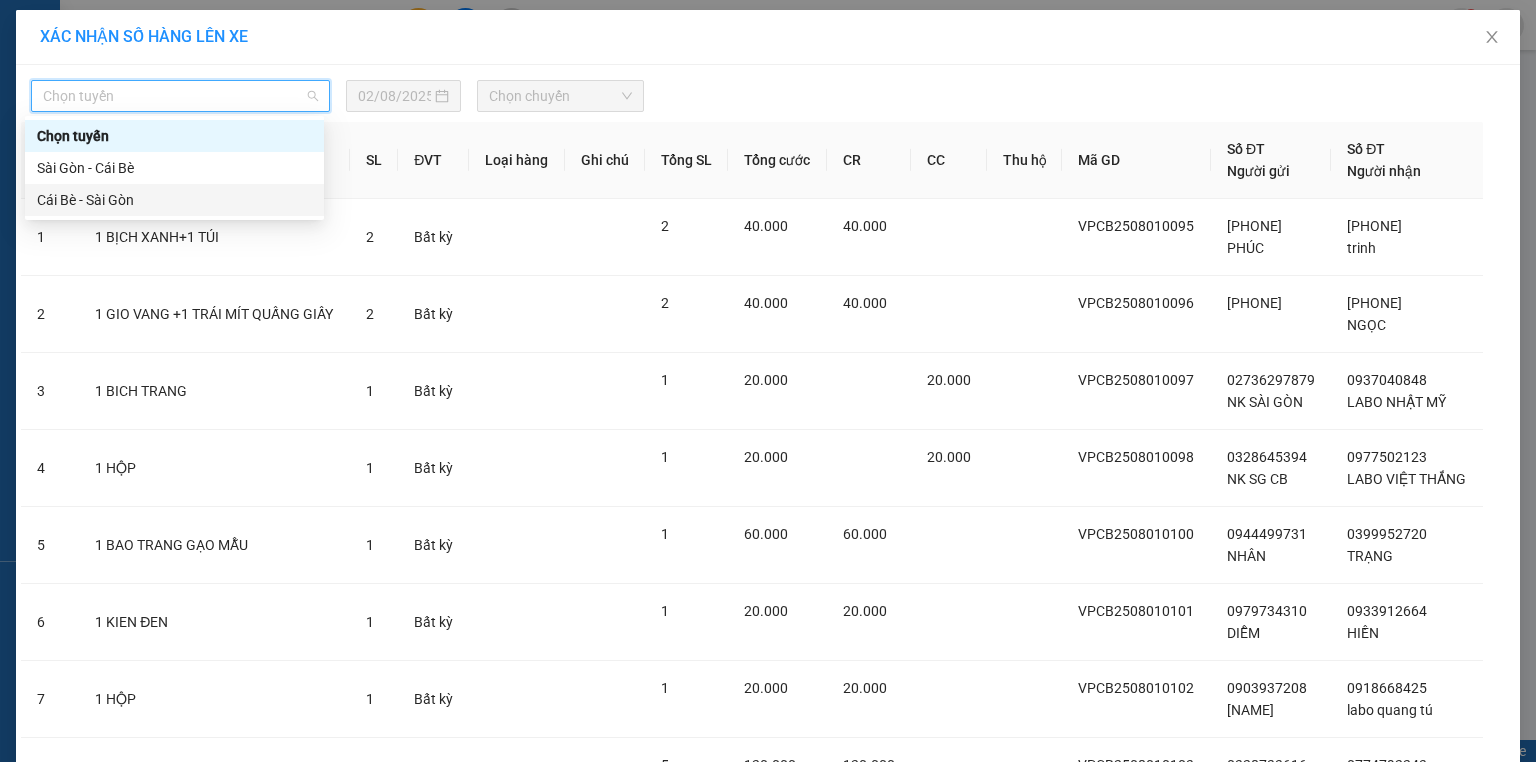 click on "Cái Bè - Sài Gòn" at bounding box center (174, 200) 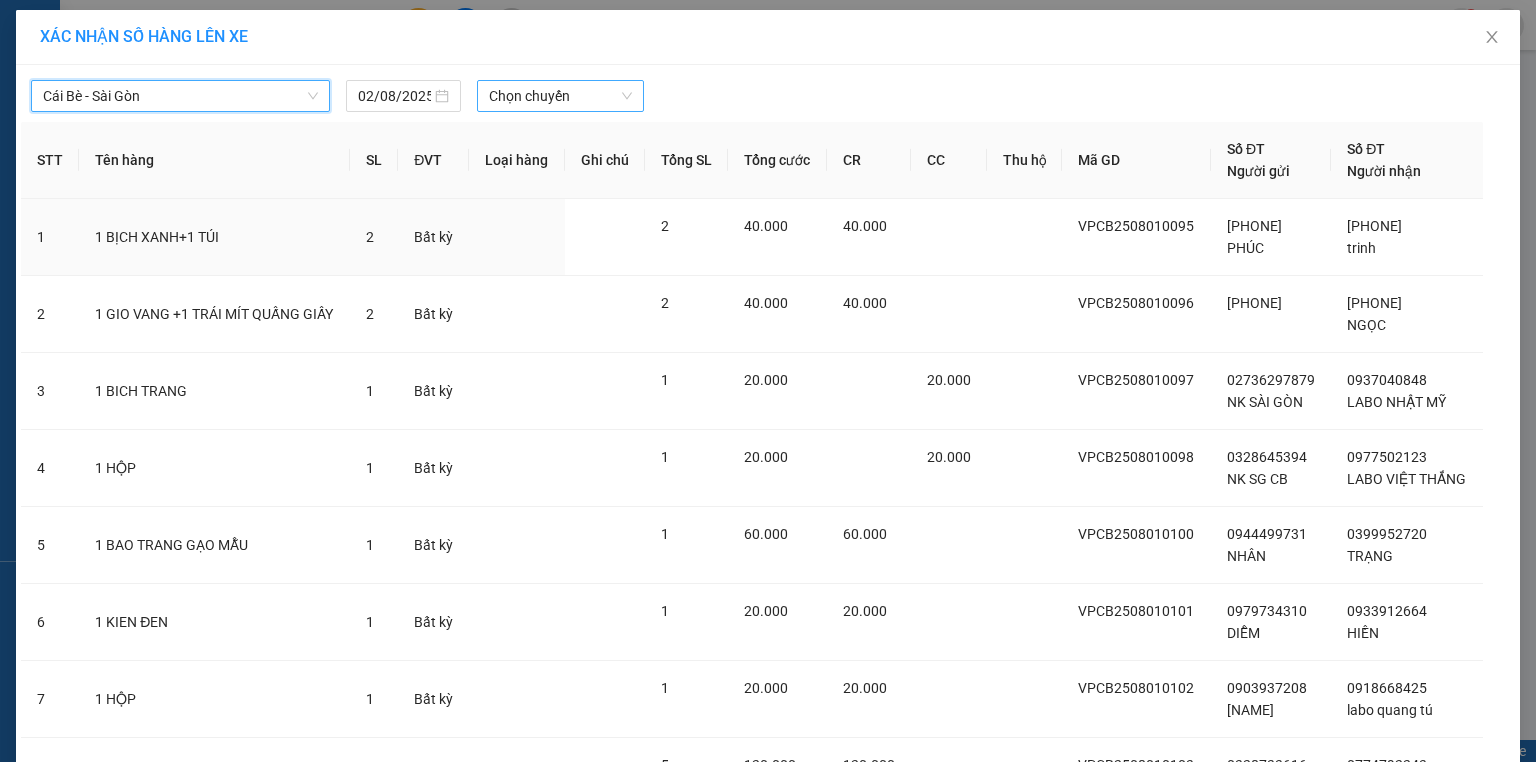 click on "Chọn chuyến" at bounding box center [561, 96] 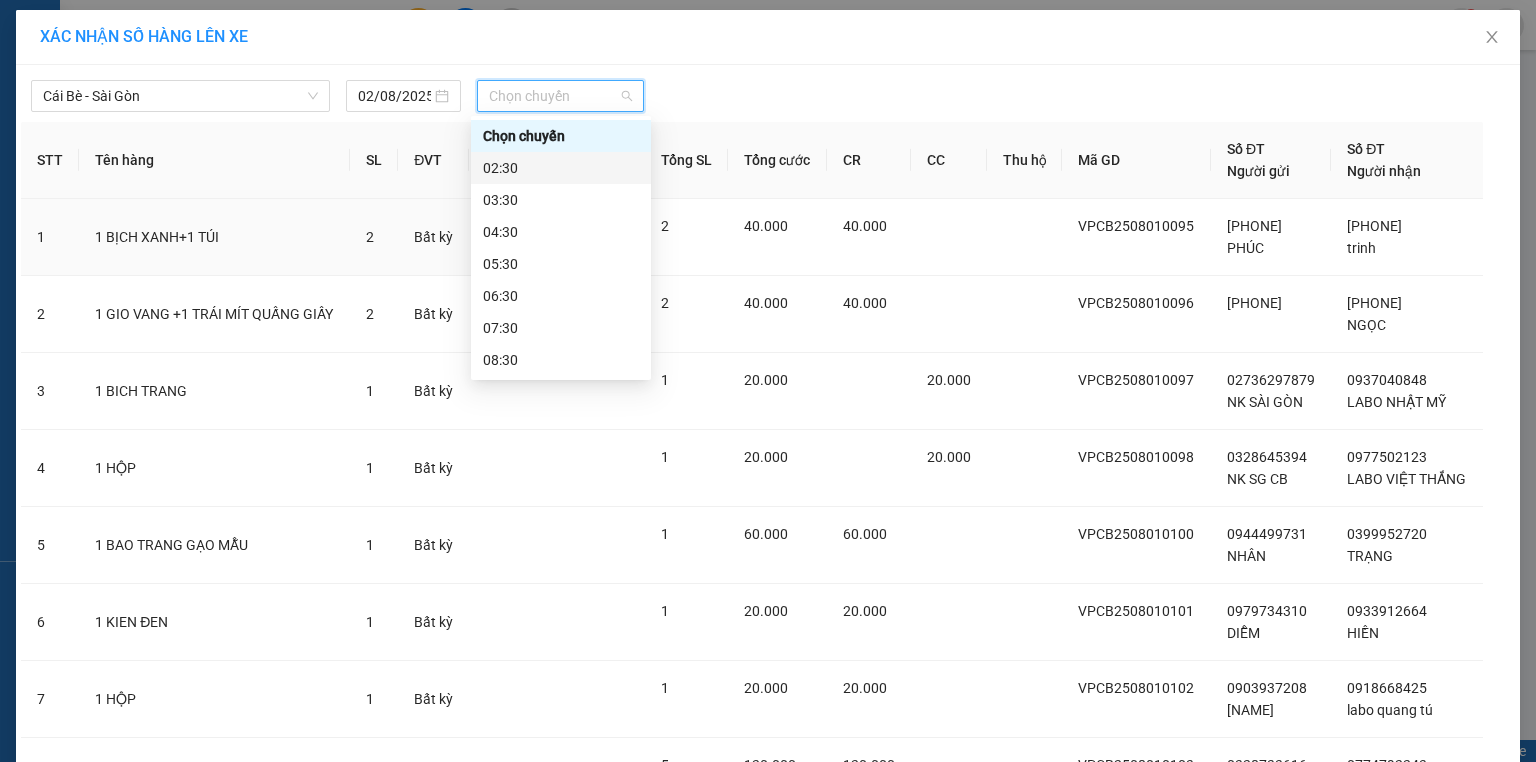 click on "02:30" at bounding box center [561, 168] 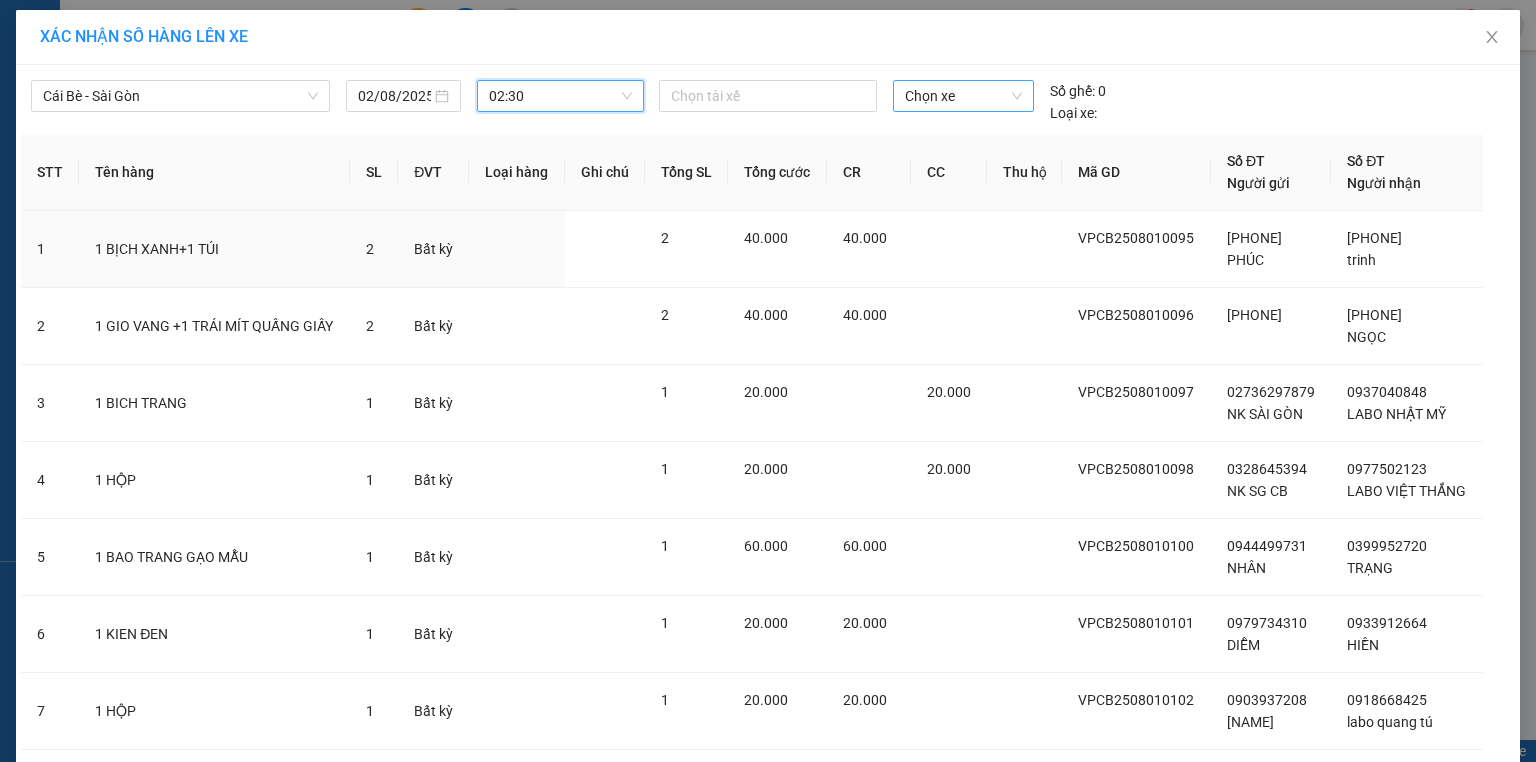 click on "Chọn xe" at bounding box center [963, 96] 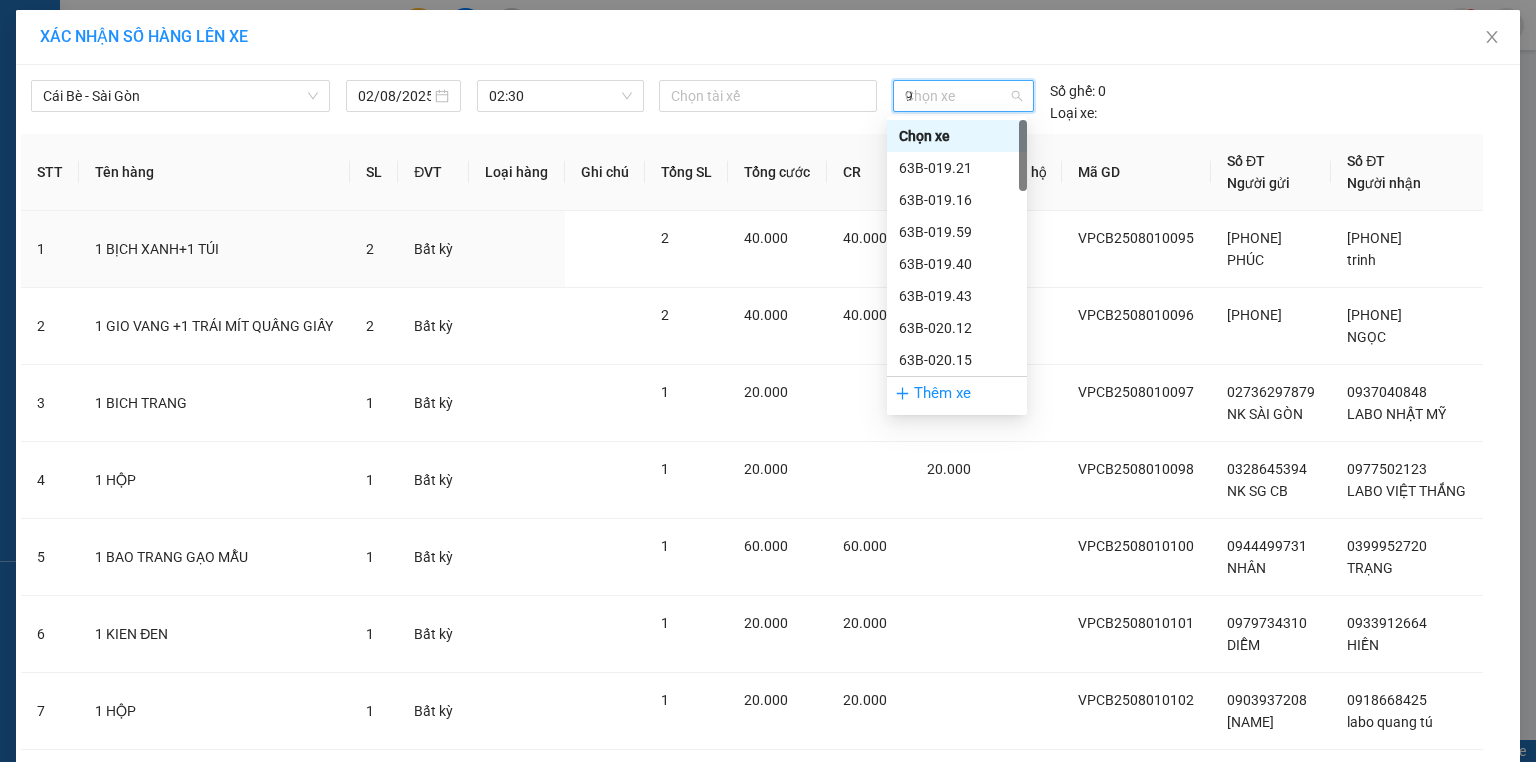 type on "98" 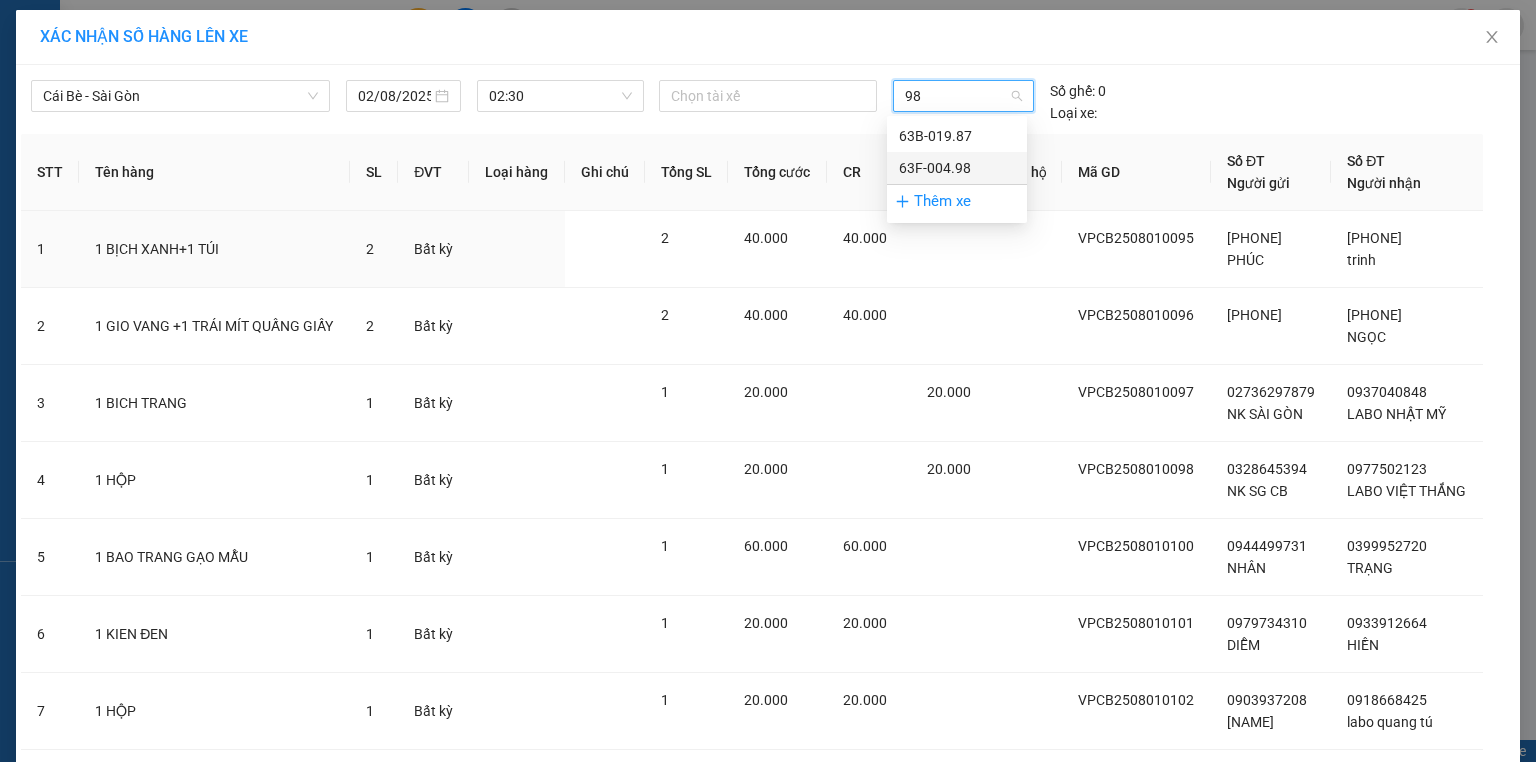 drag, startPoint x: 945, startPoint y: 169, endPoint x: 892, endPoint y: 136, distance: 62.433964 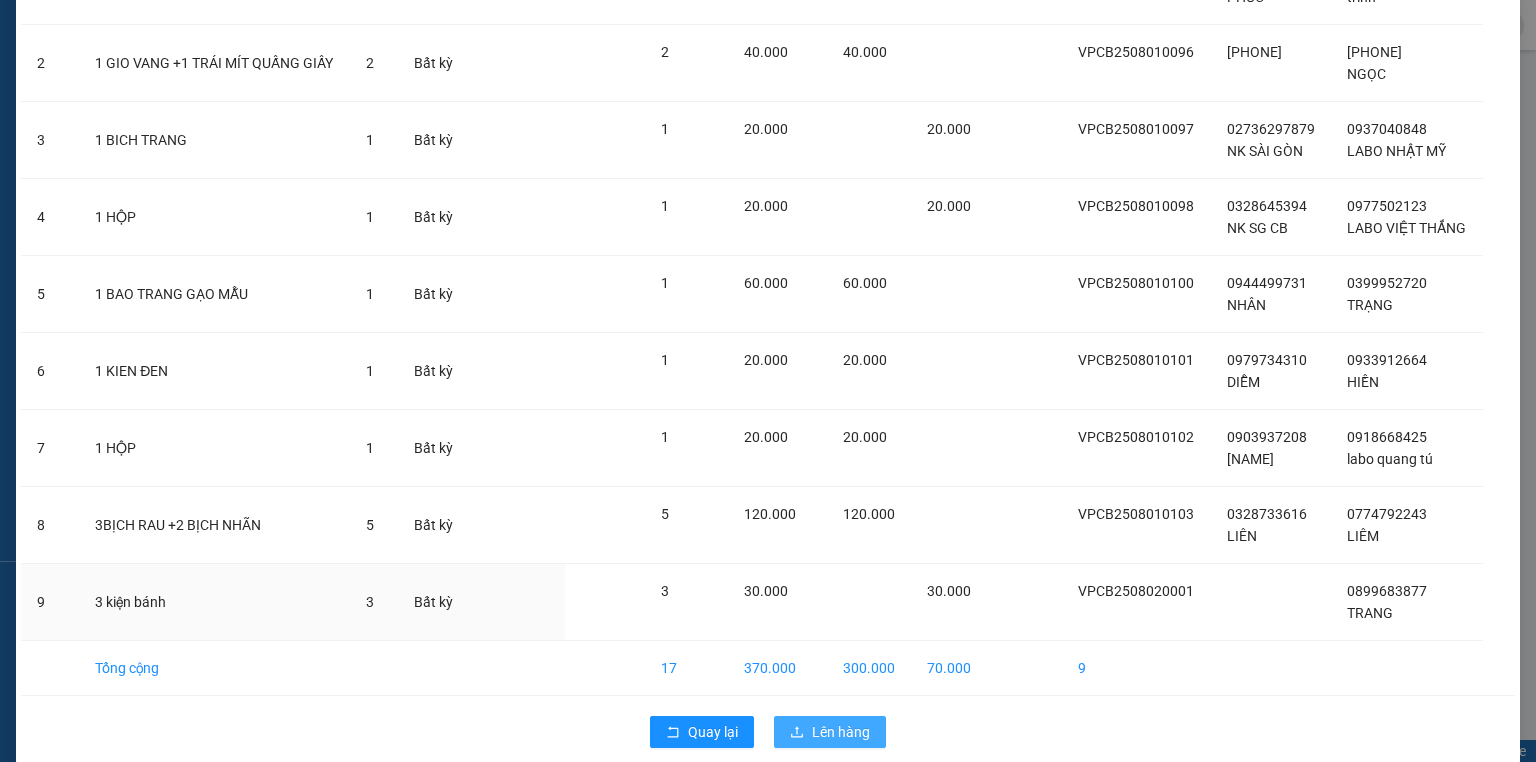 scroll, scrollTop: 273, scrollLeft: 0, axis: vertical 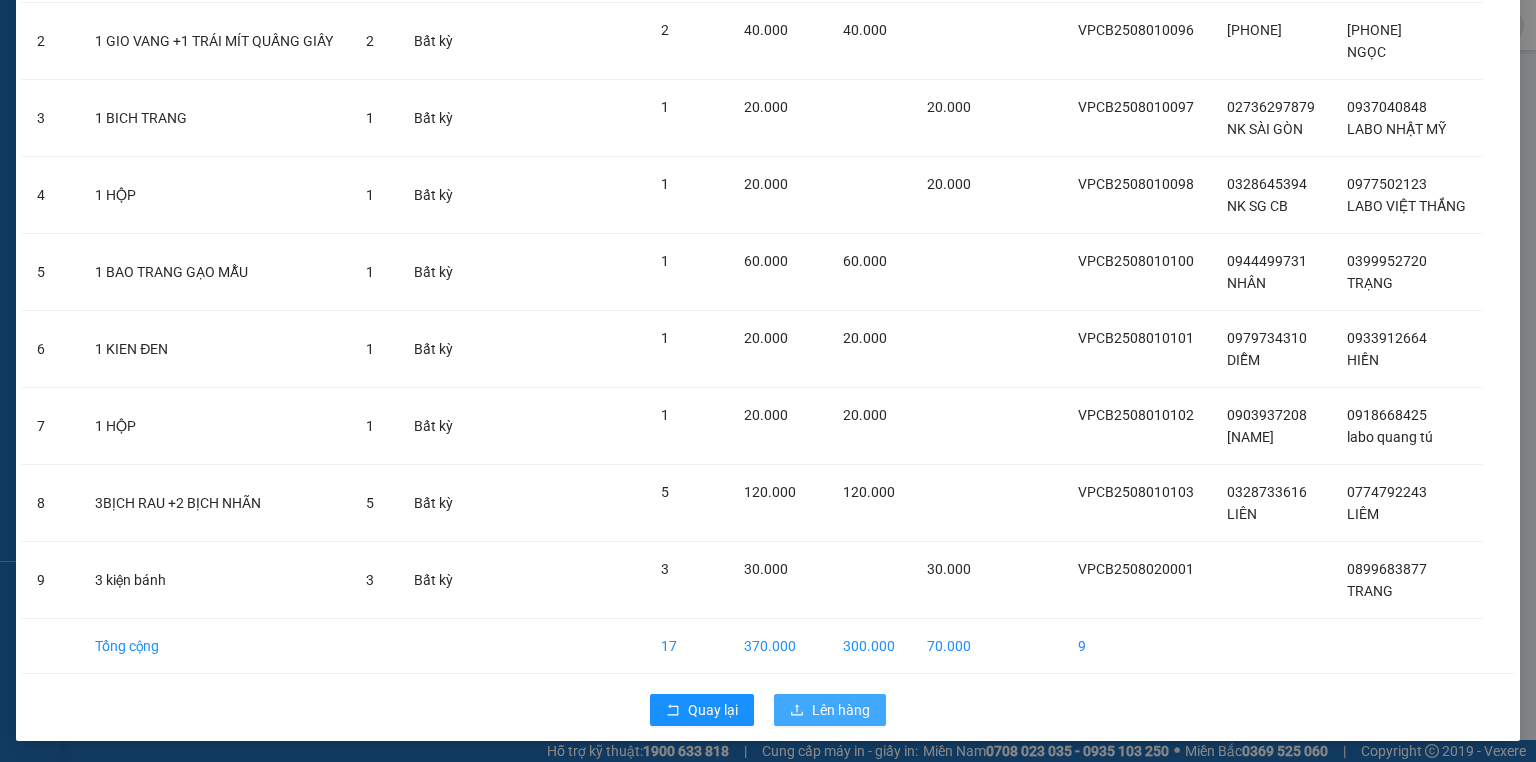 click on "Lên hàng" at bounding box center [841, 710] 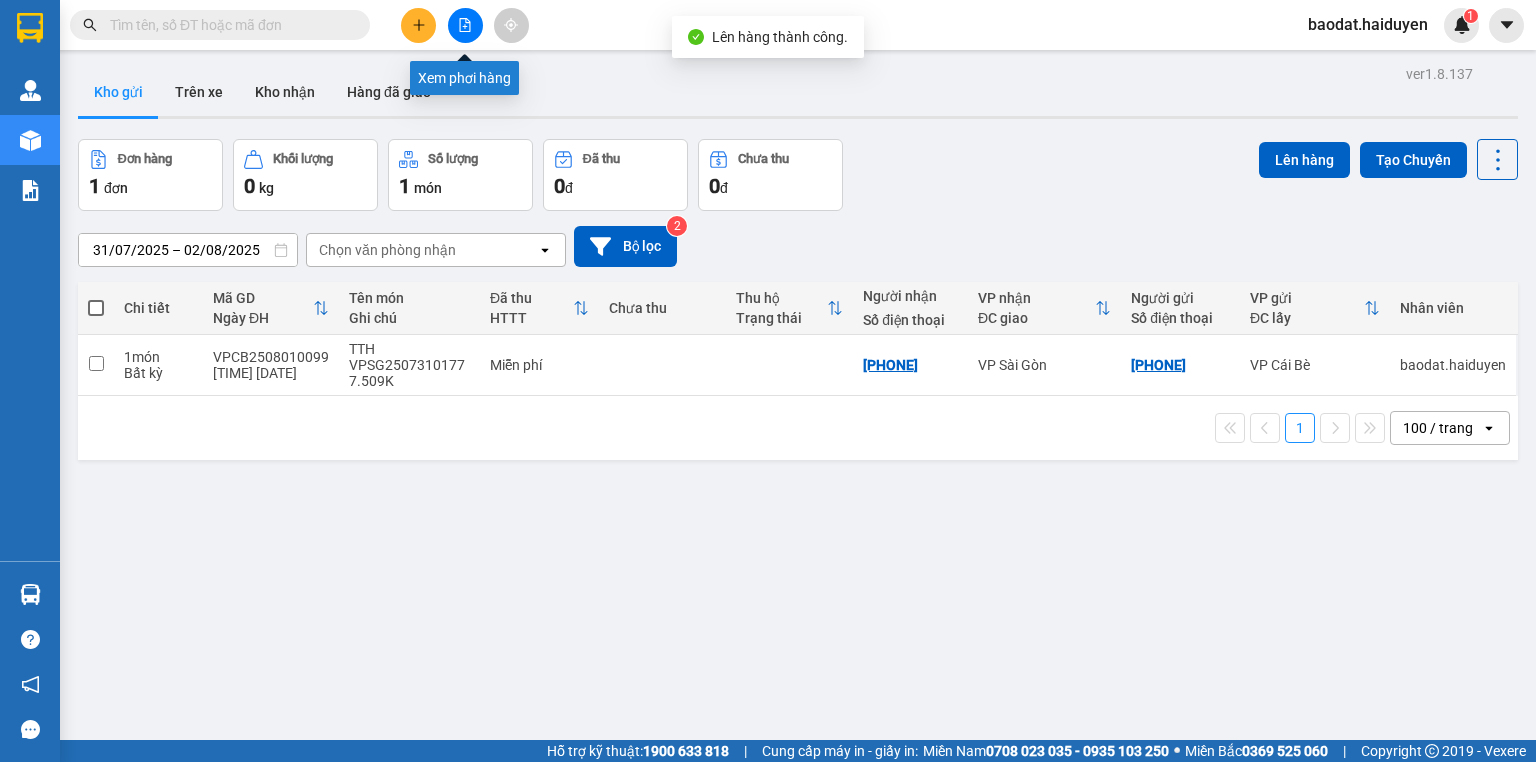 click 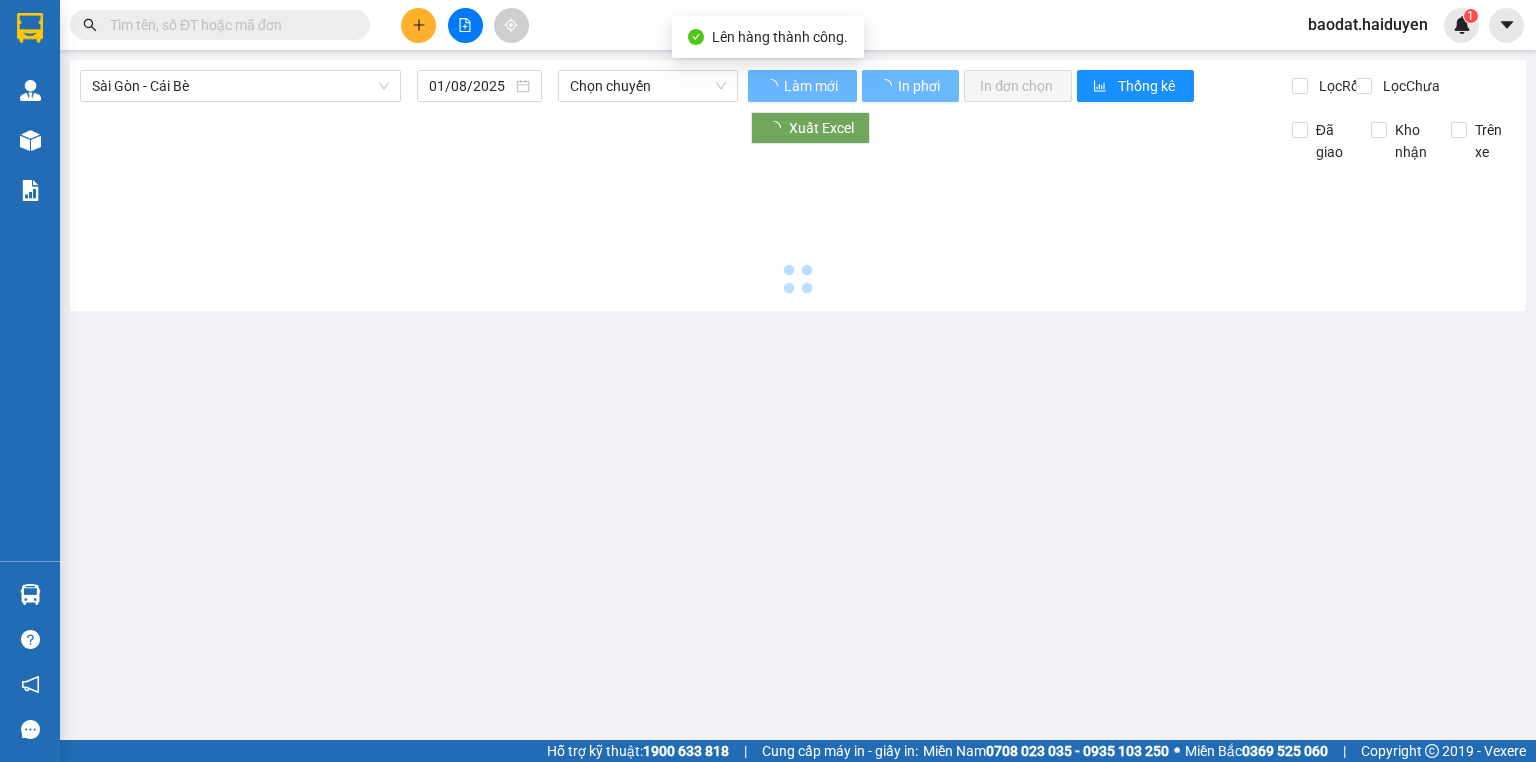 type on "02/08/2025" 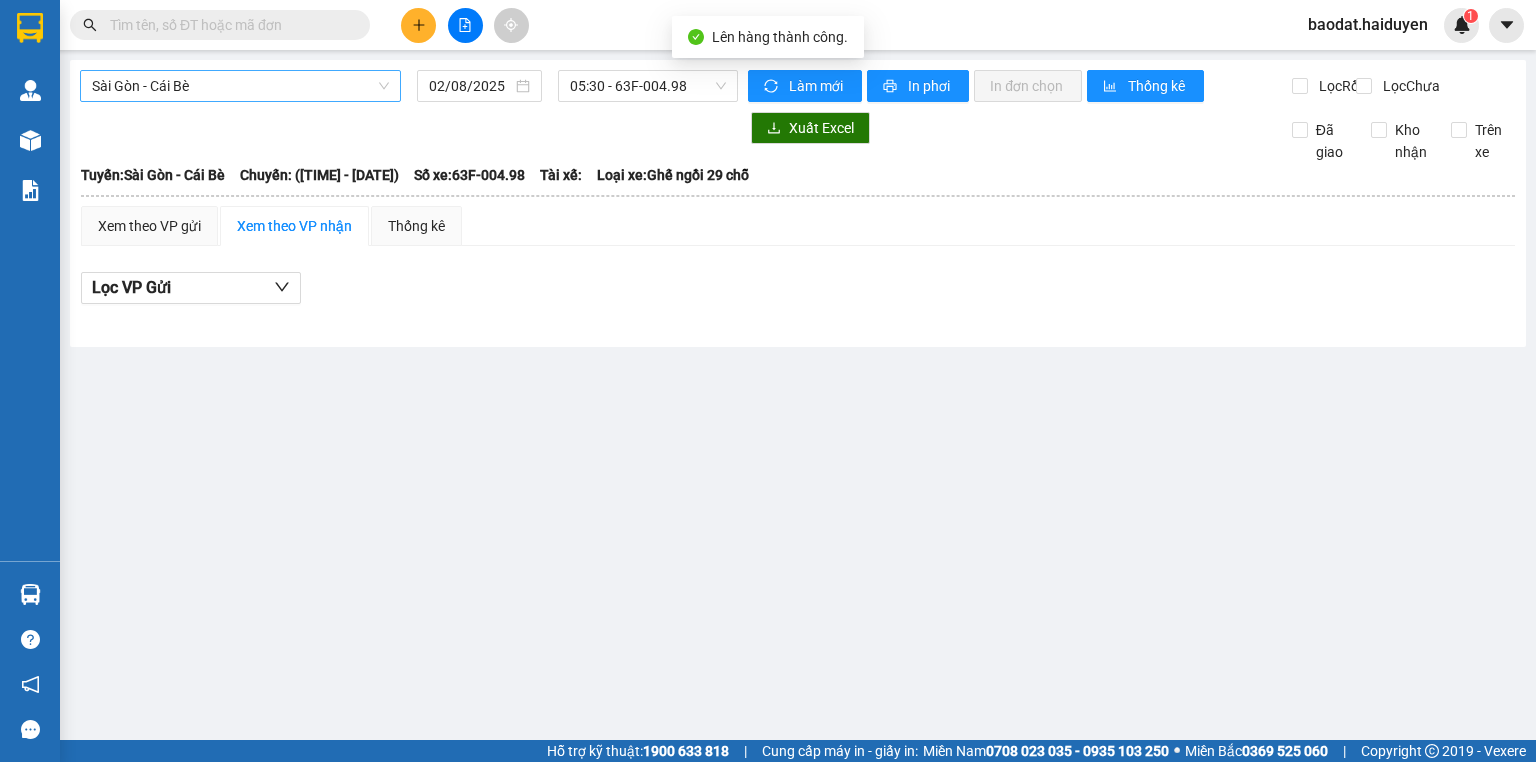click on "Sài Gòn - Cái Bè" at bounding box center (240, 86) 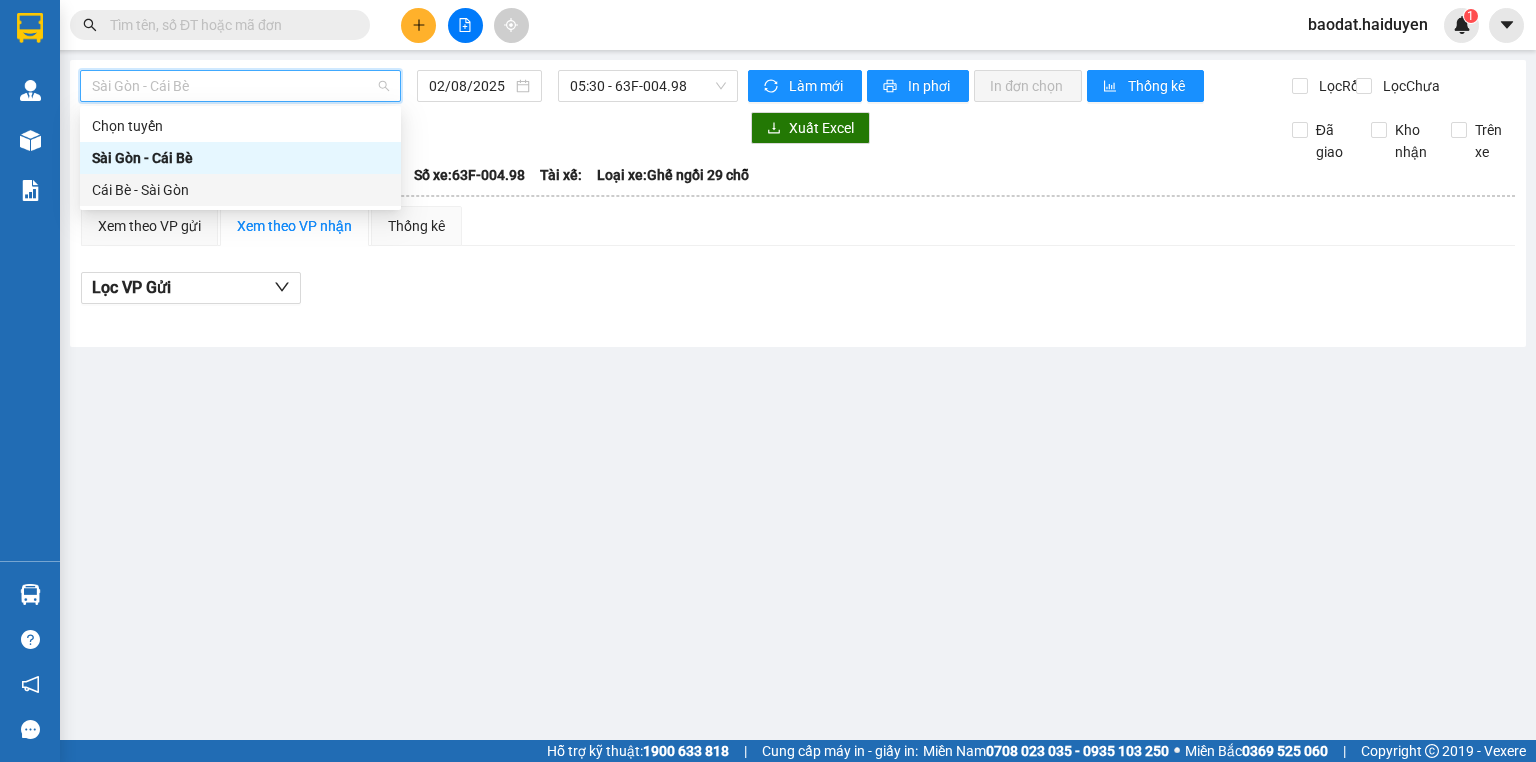 click on "Cái Bè - Sài Gòn" at bounding box center (240, 190) 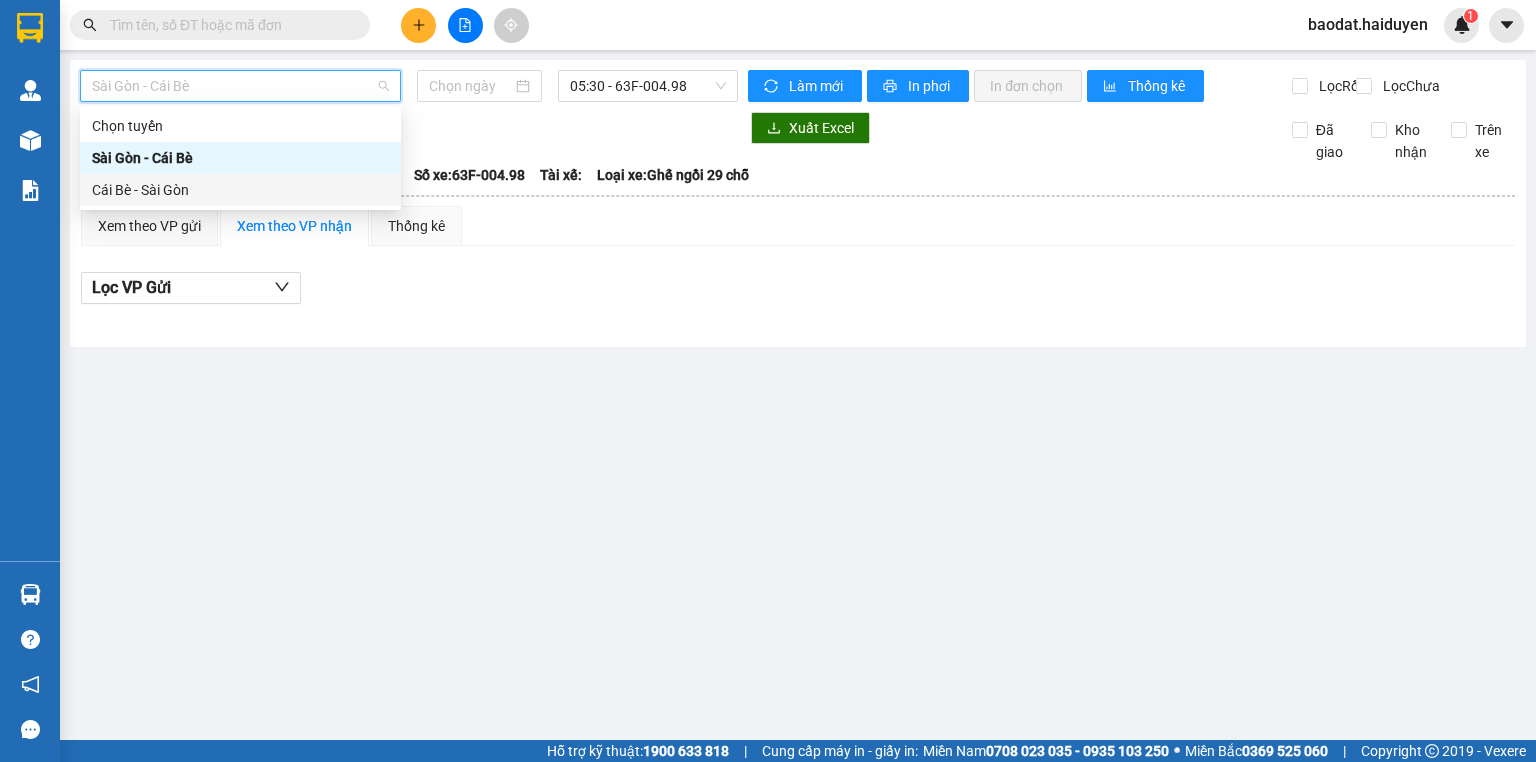 type on "02/08/2025" 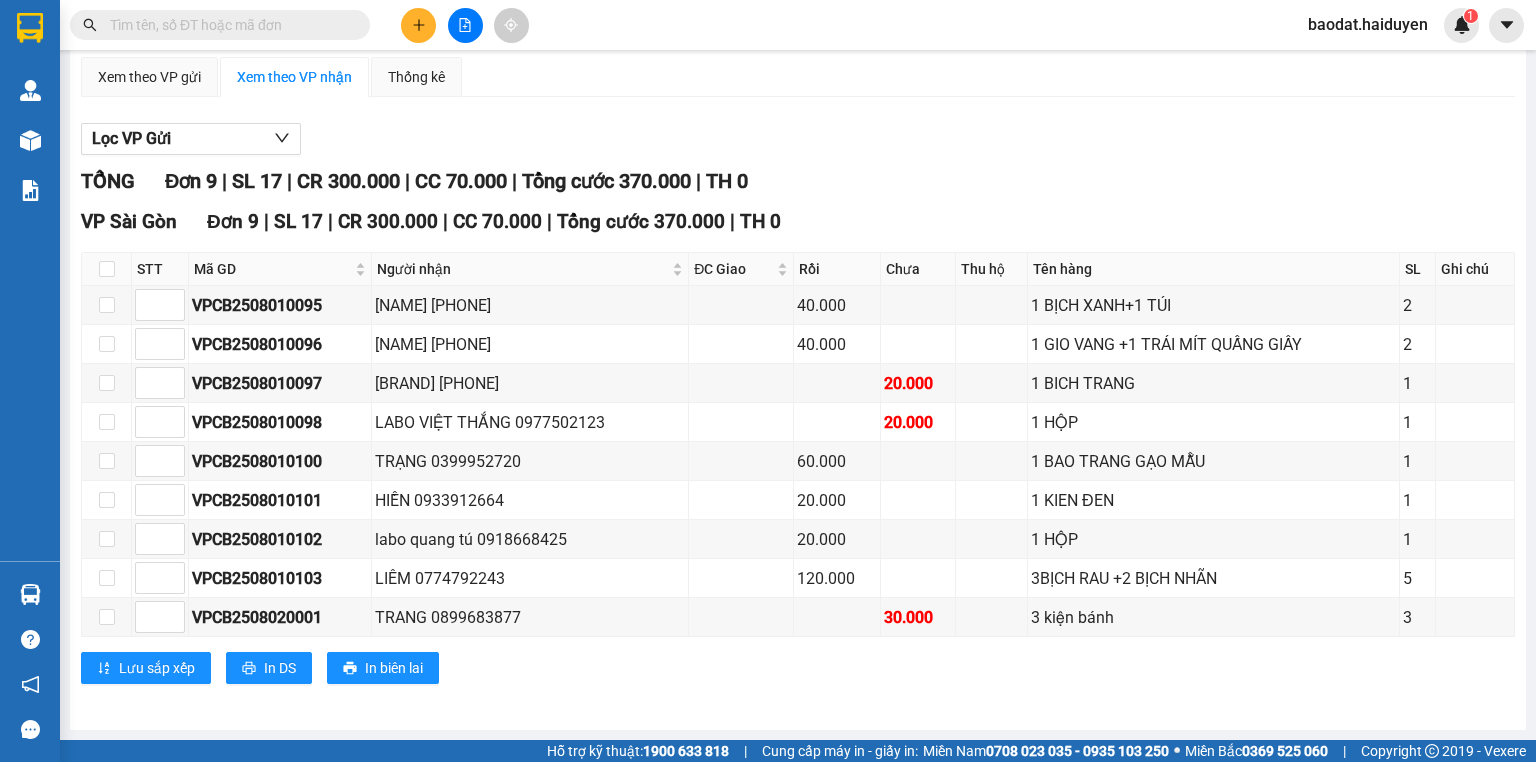 scroll, scrollTop: 159, scrollLeft: 0, axis: vertical 